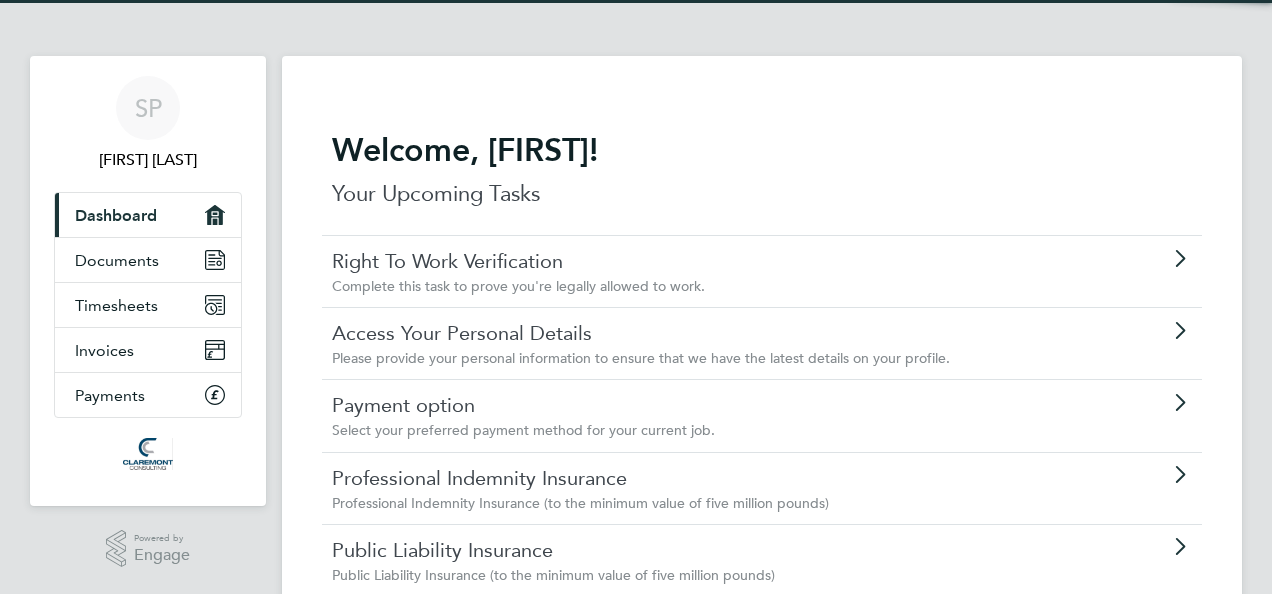 scroll, scrollTop: 0, scrollLeft: 0, axis: both 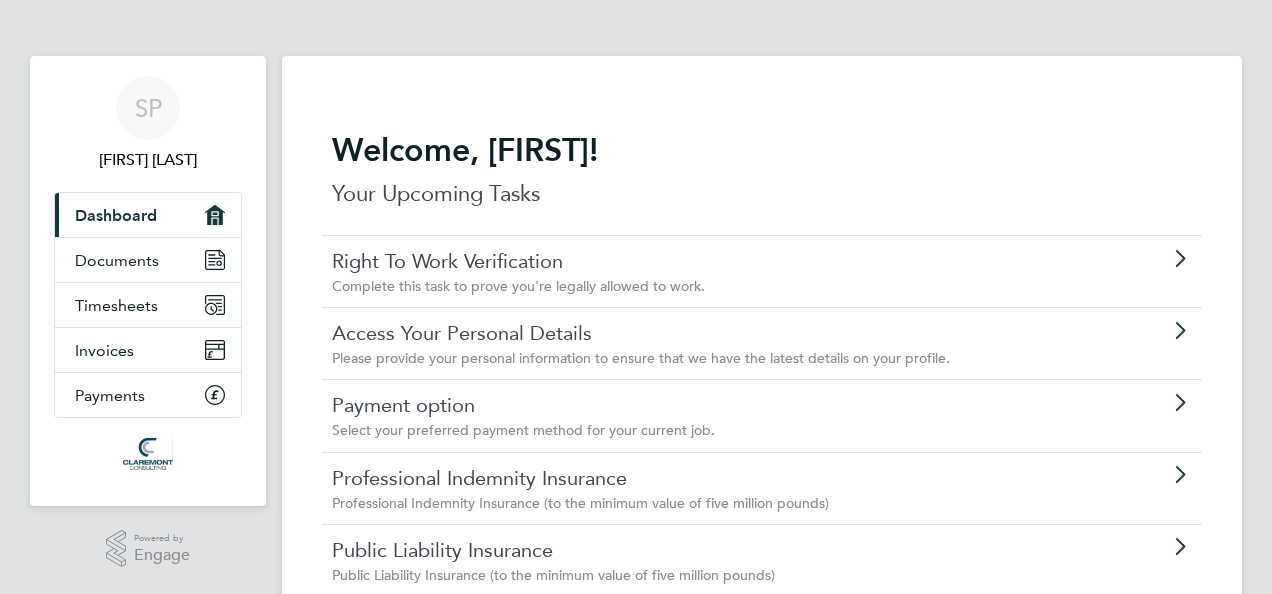click 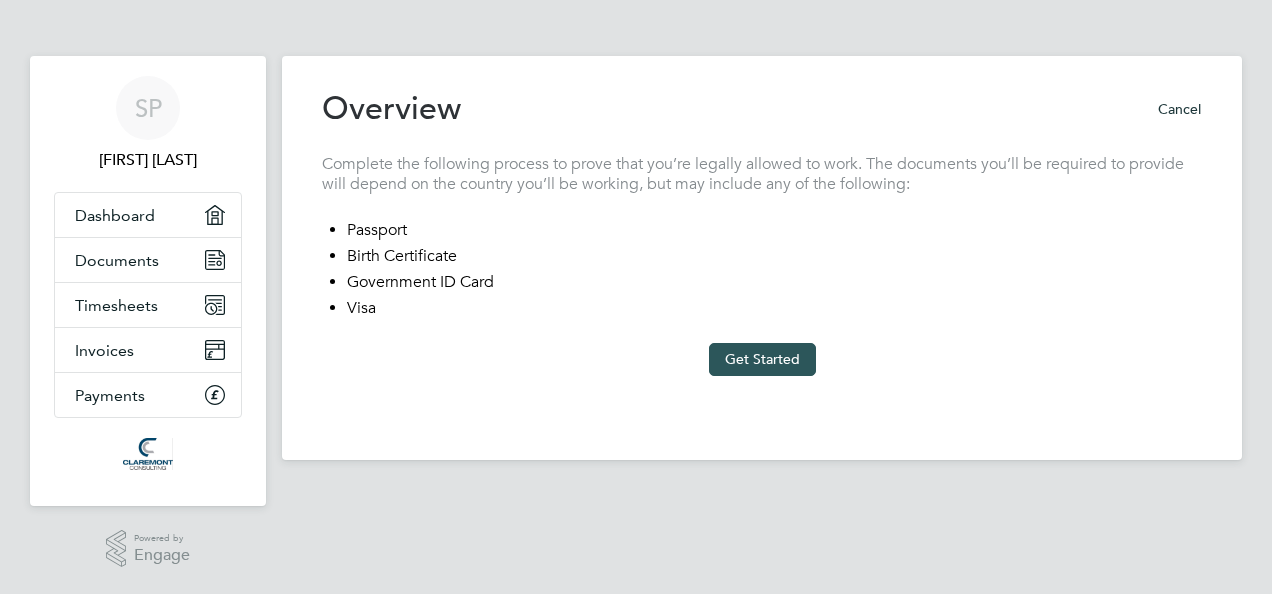 click on "Get Started" at bounding box center (762, 359) 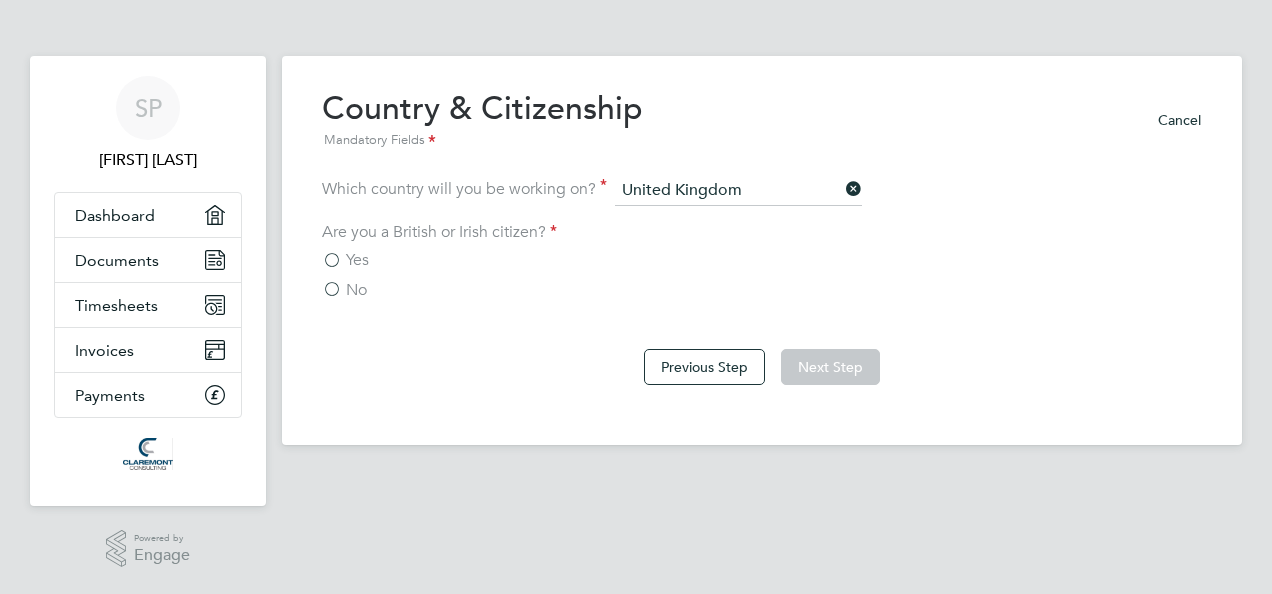 click on "No" at bounding box center [344, 290] 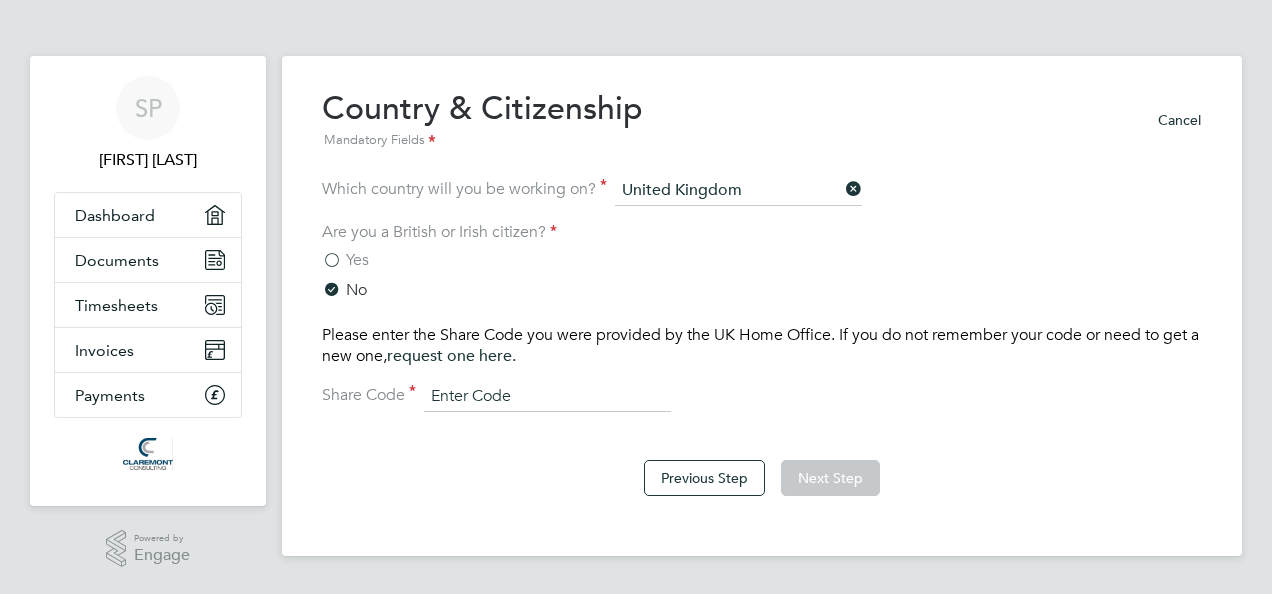 click at bounding box center [547, 397] 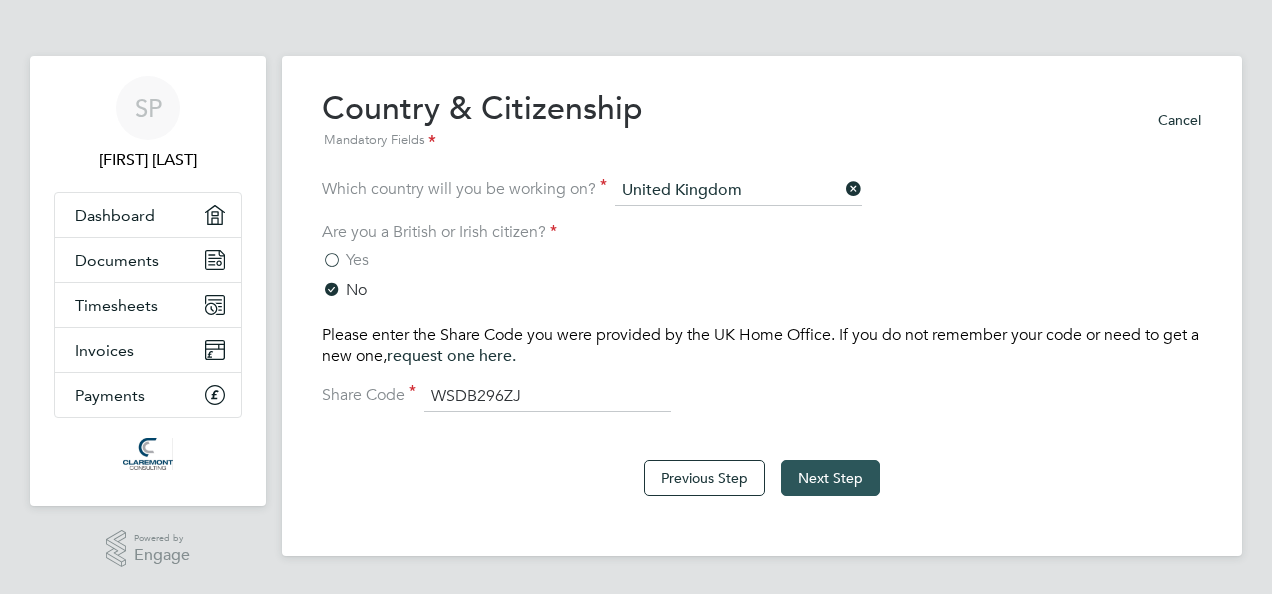 type on "WSDB296ZJ" 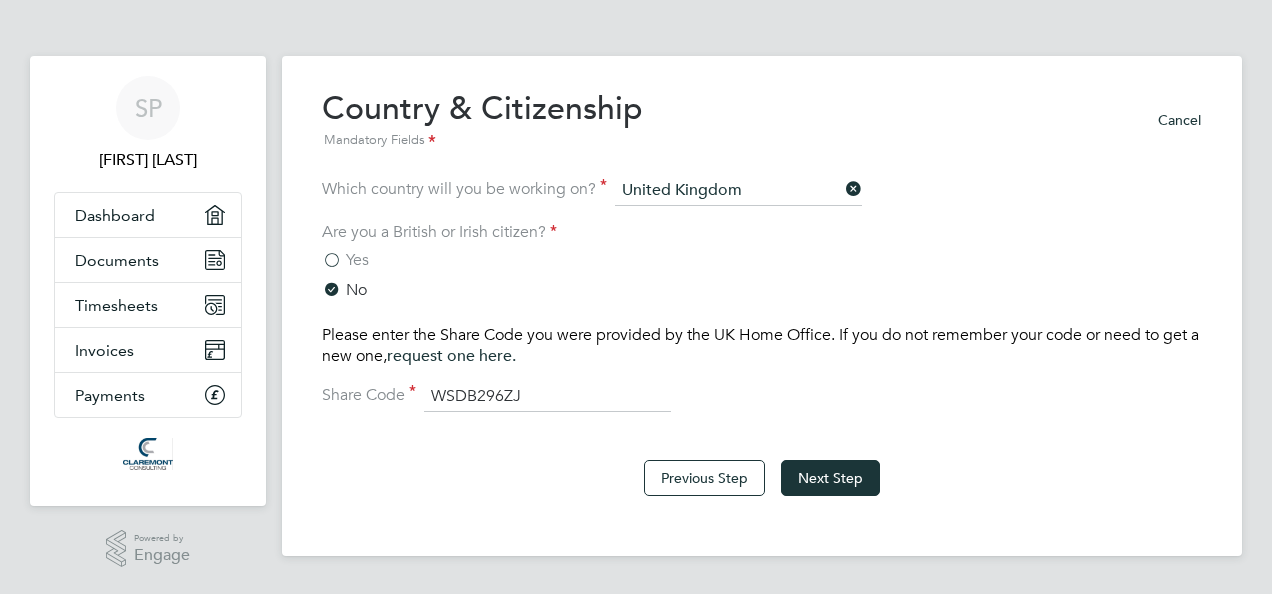 click on "Next Step" 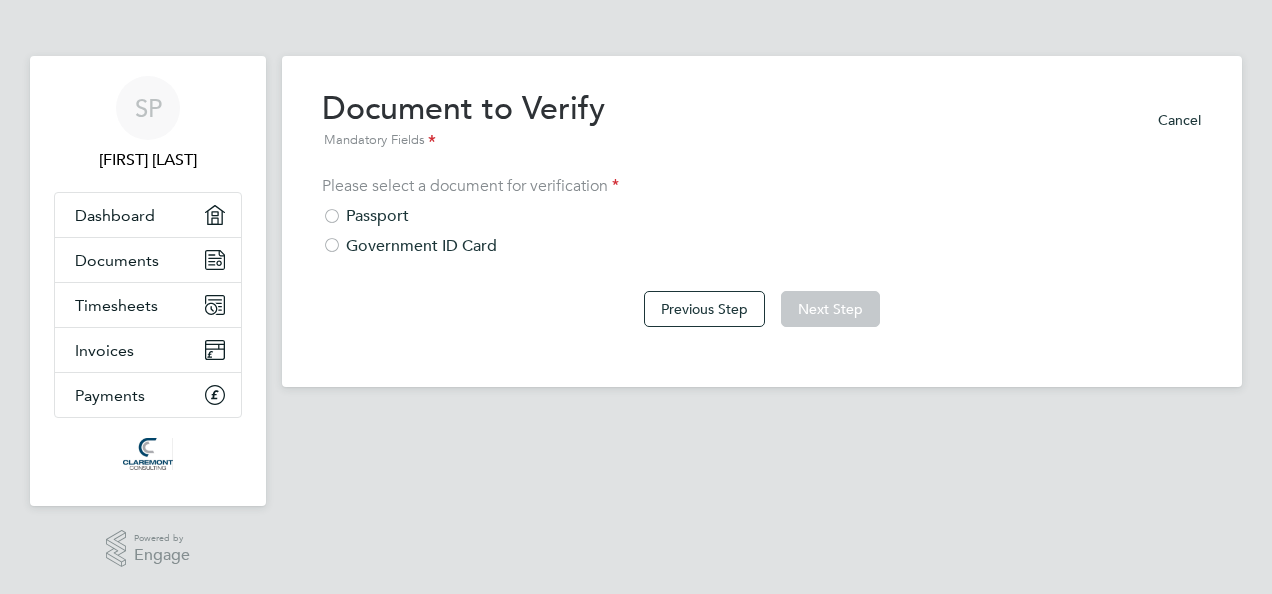 click at bounding box center [332, 218] 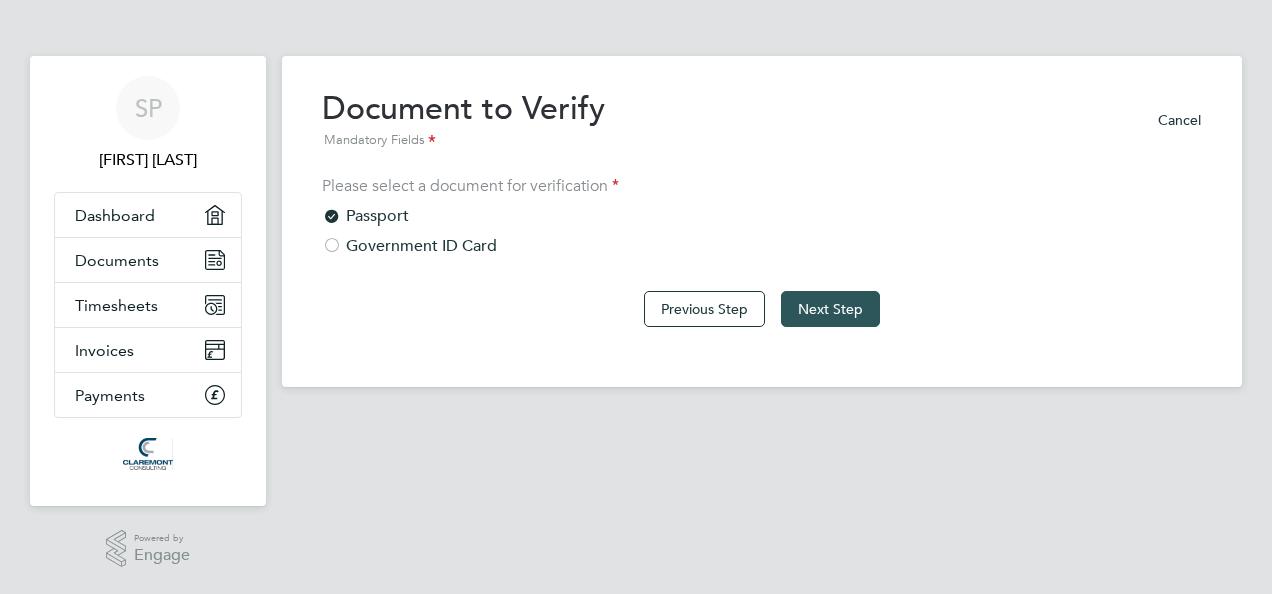 click on "Next Step" 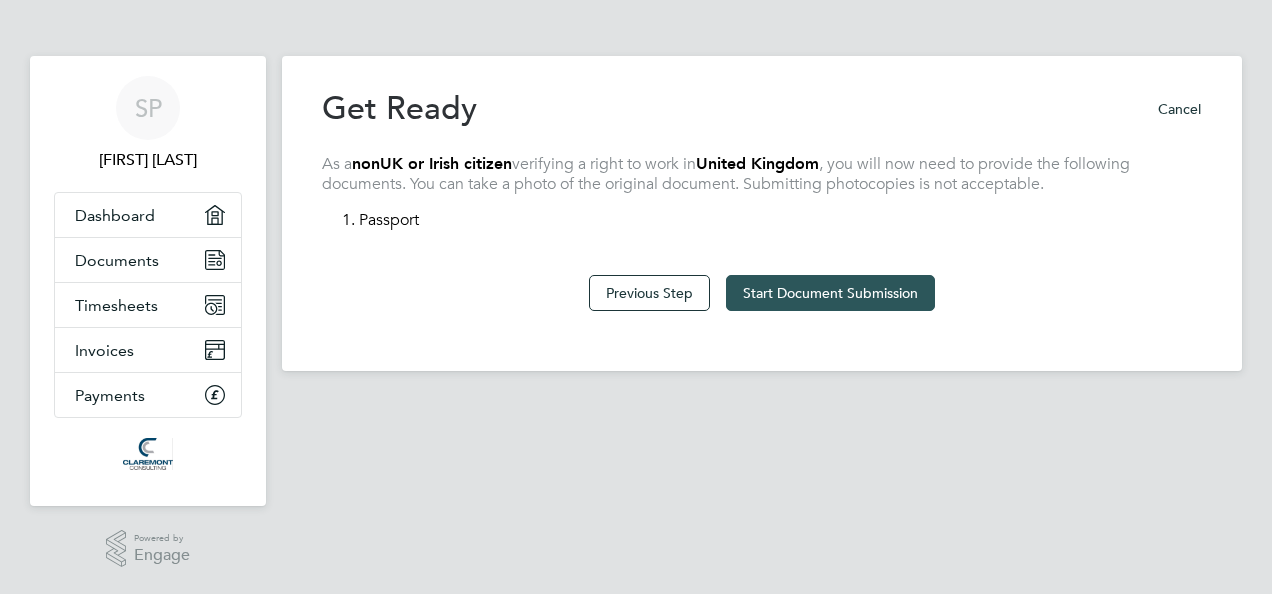 click on "Start Document Submission" 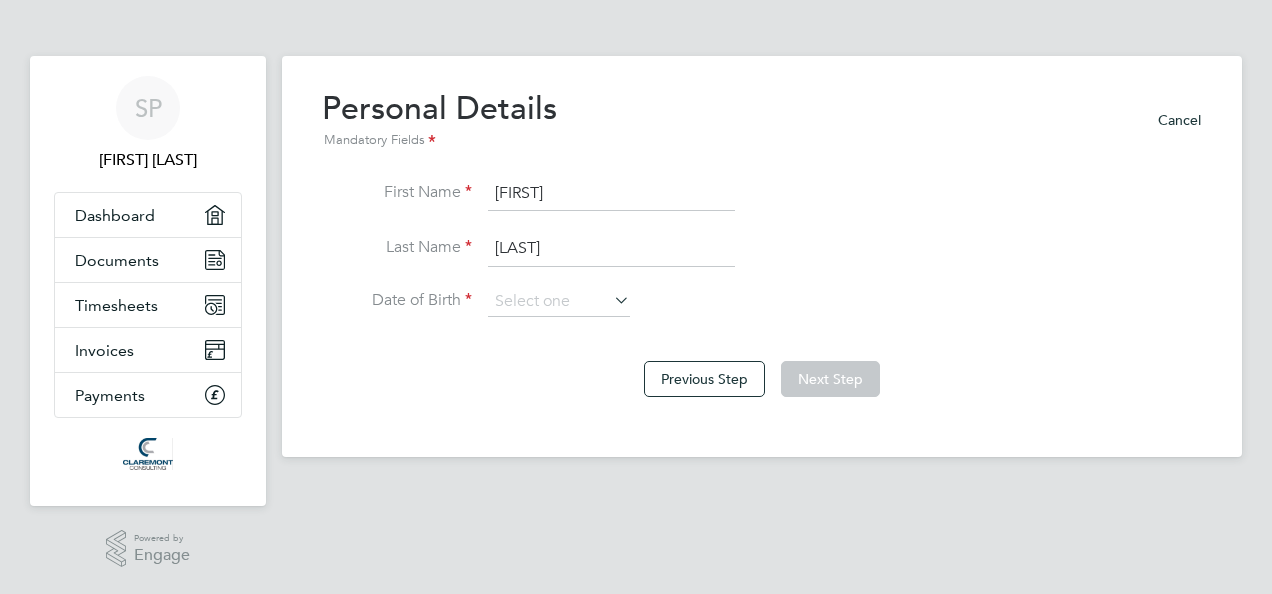 click on "Pawal" at bounding box center [611, 249] 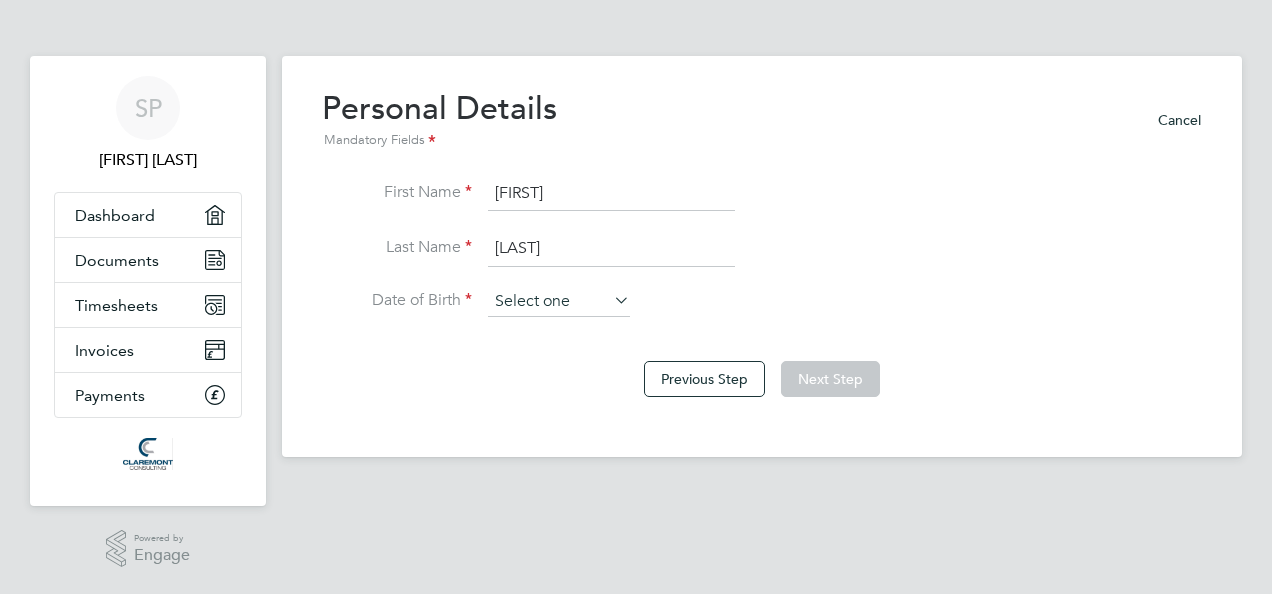 click at bounding box center (559, 302) 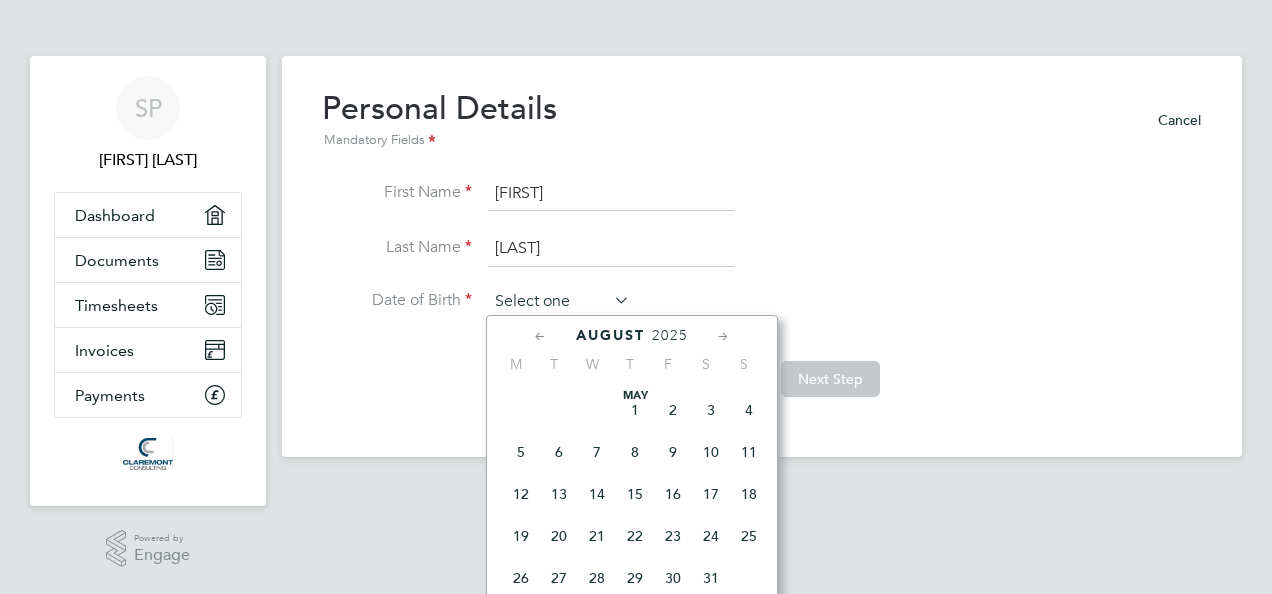 scroll, scrollTop: 644, scrollLeft: 0, axis: vertical 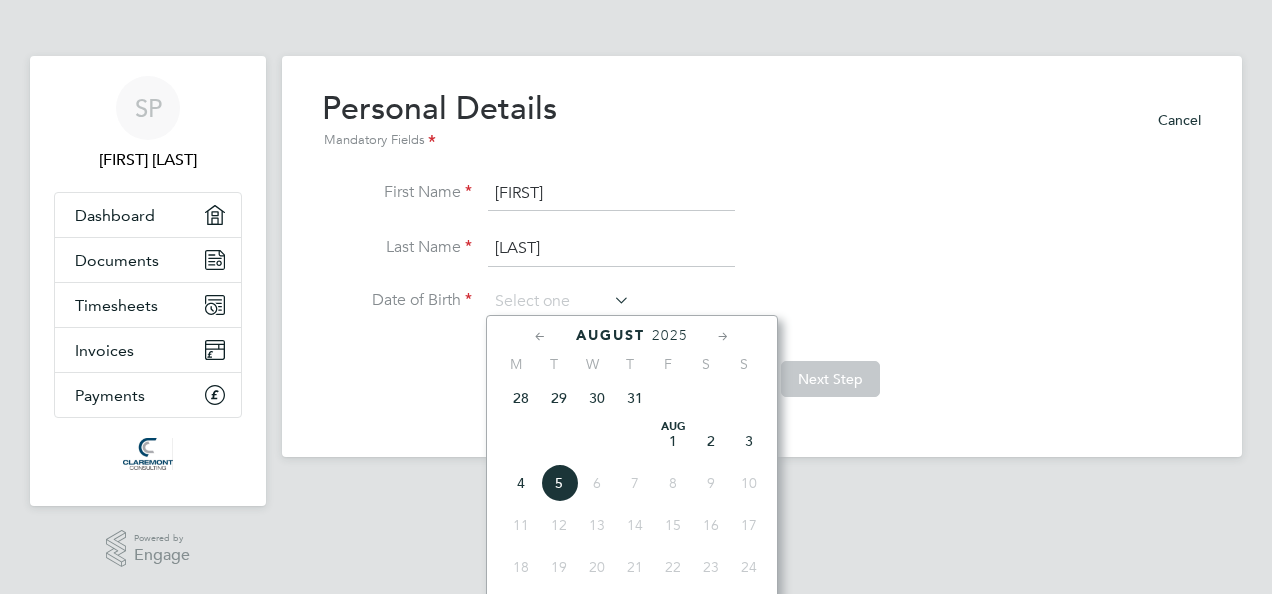 click 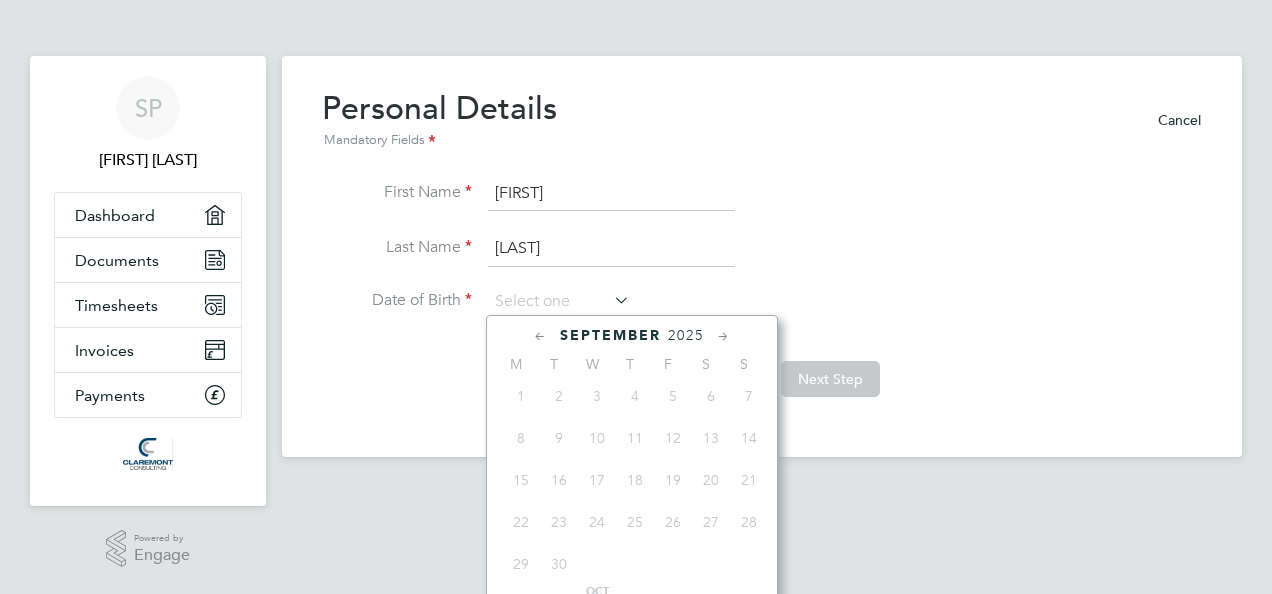click 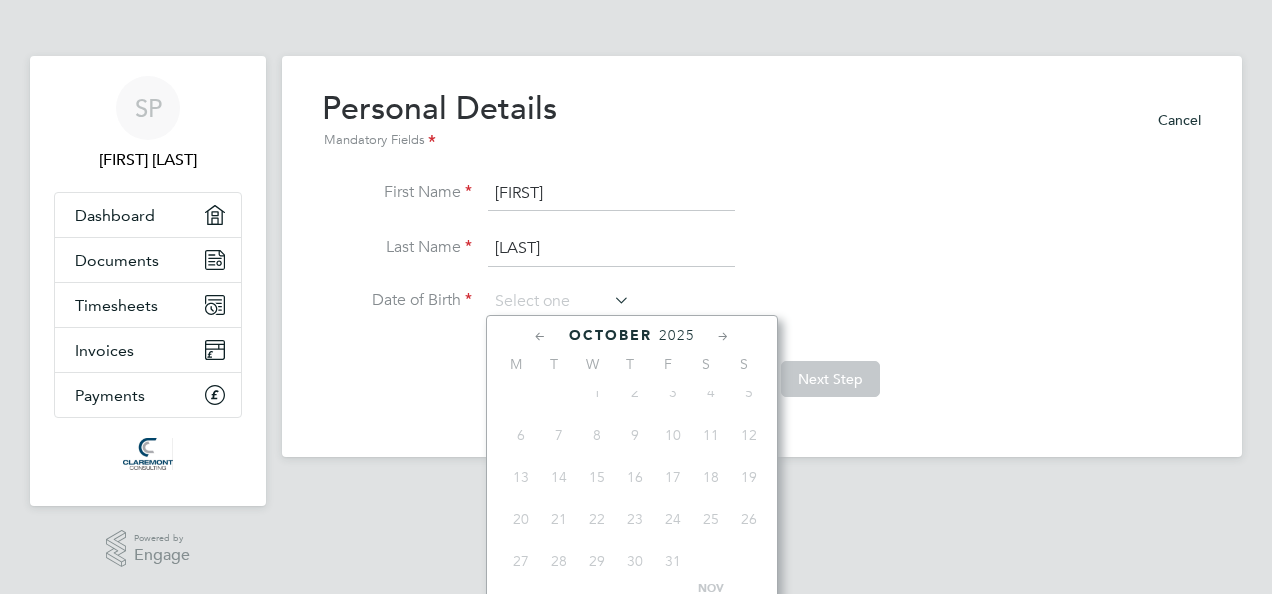 click 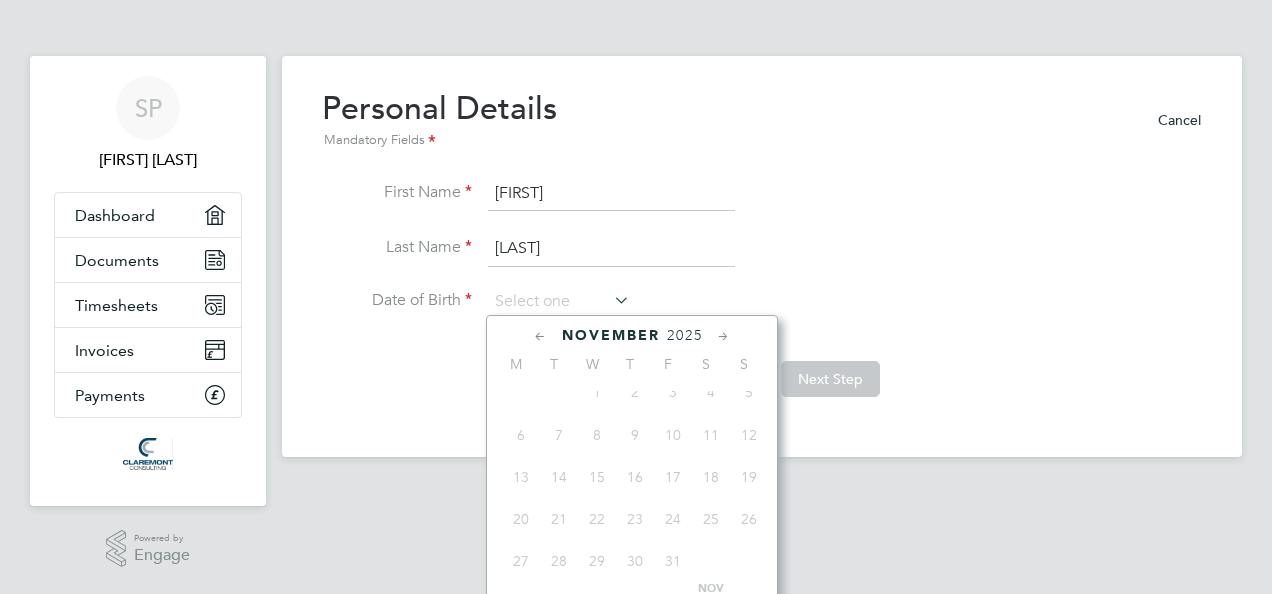 scroll, scrollTop: 1287, scrollLeft: 0, axis: vertical 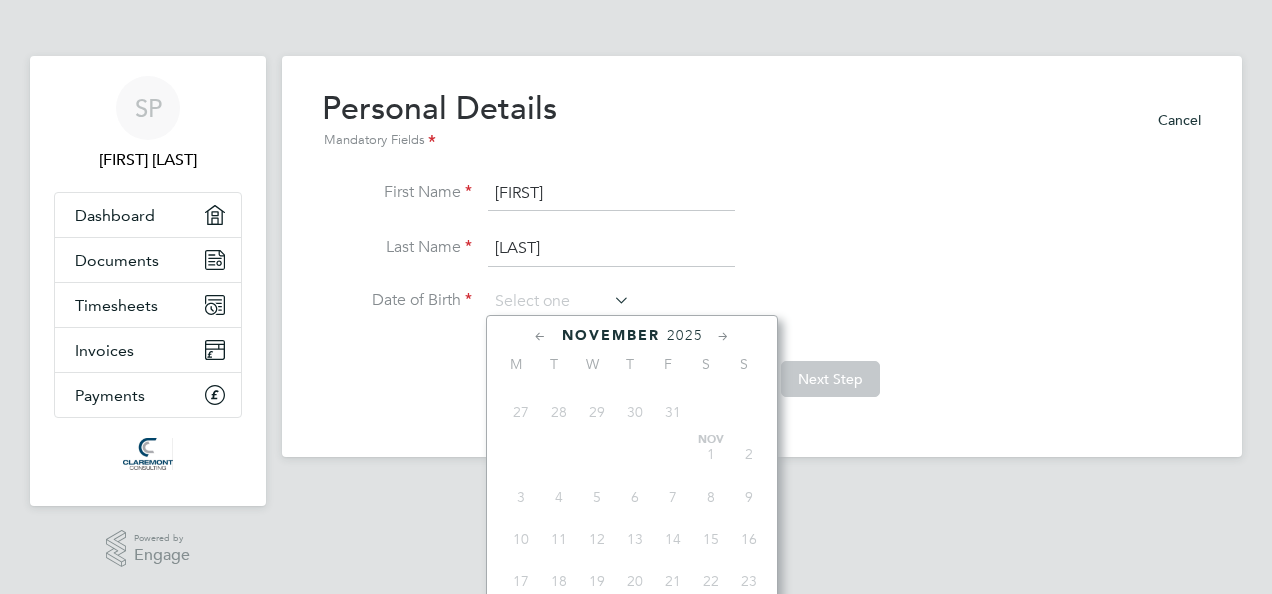 click on "2025" 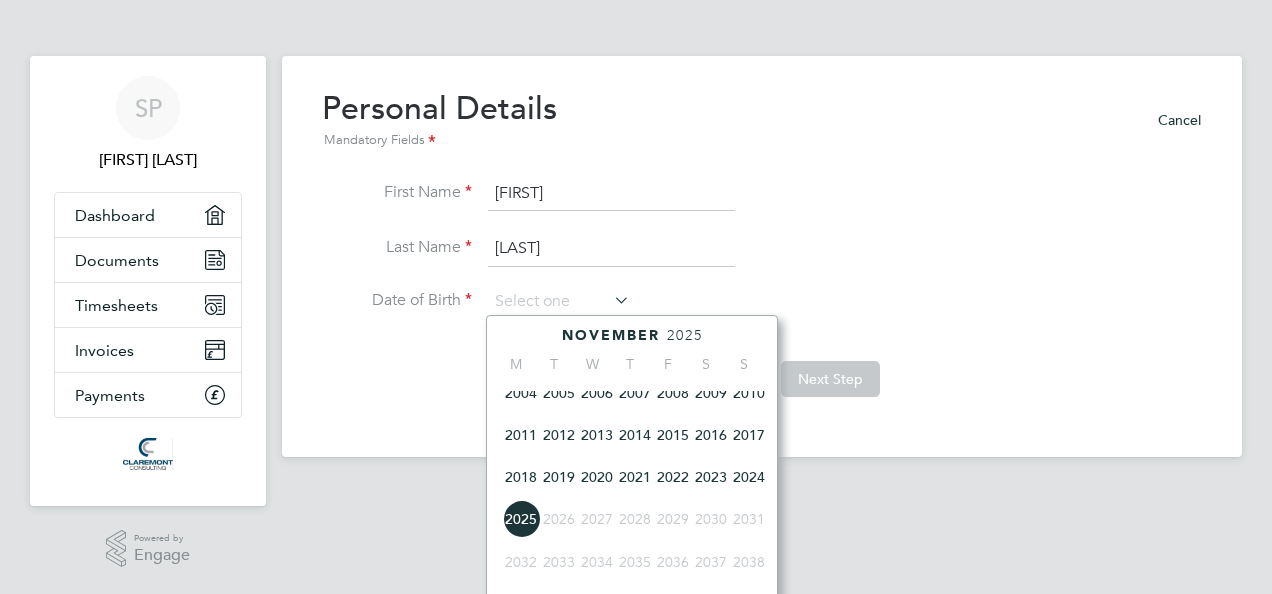 scroll, scrollTop: 423, scrollLeft: 0, axis: vertical 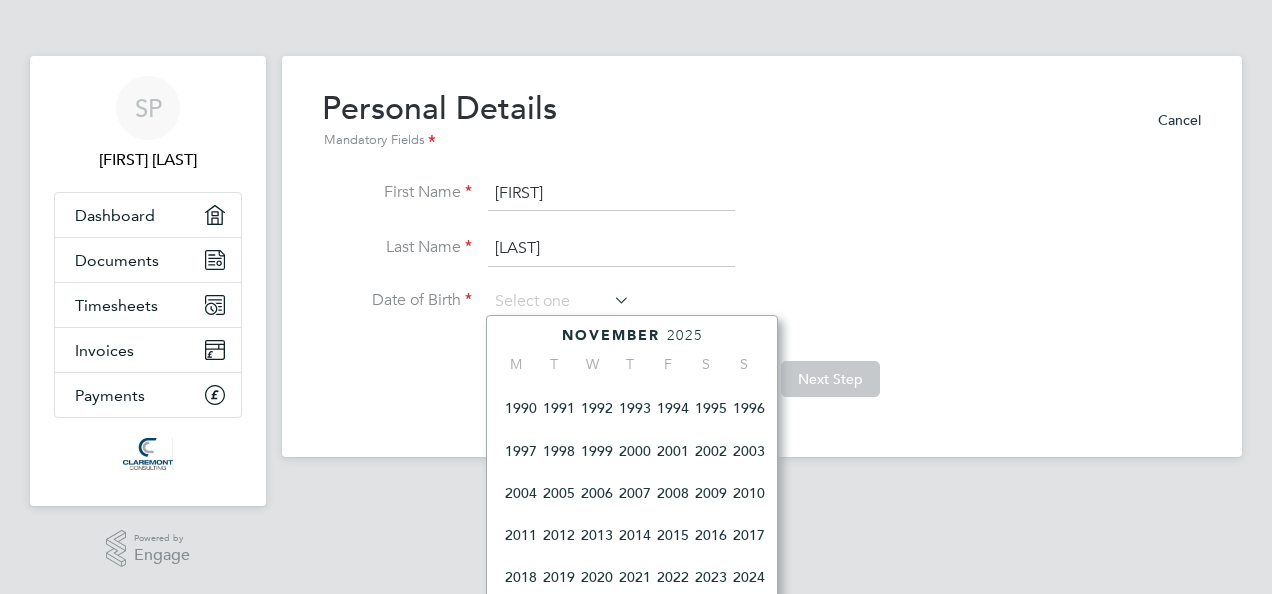 click on "1999" 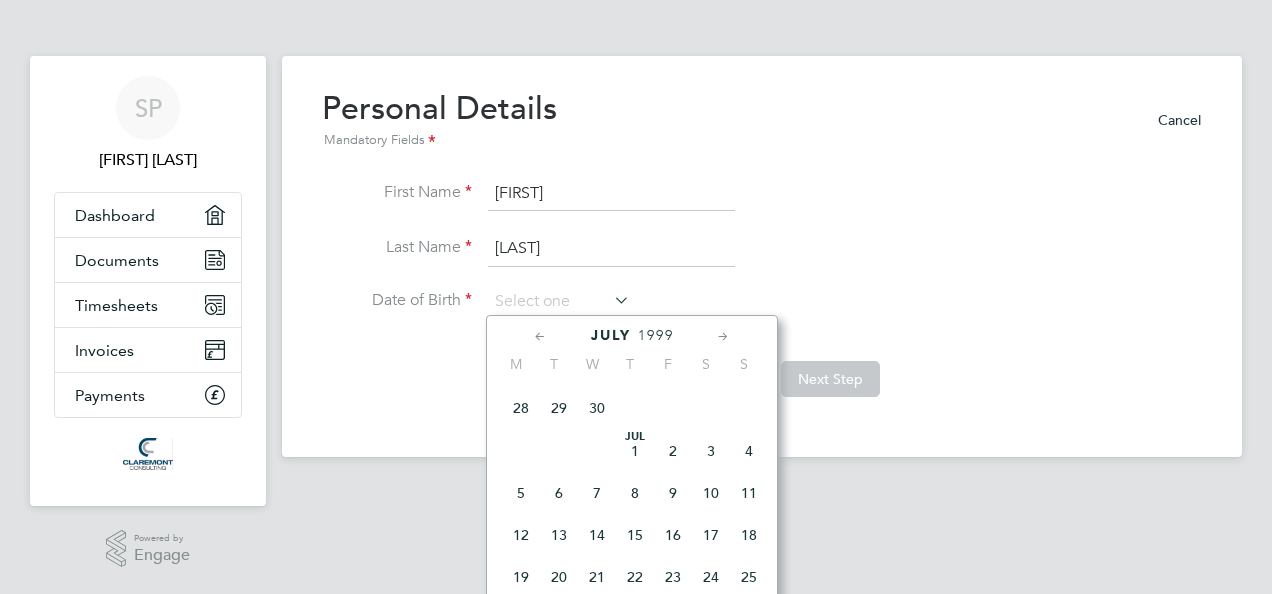 click 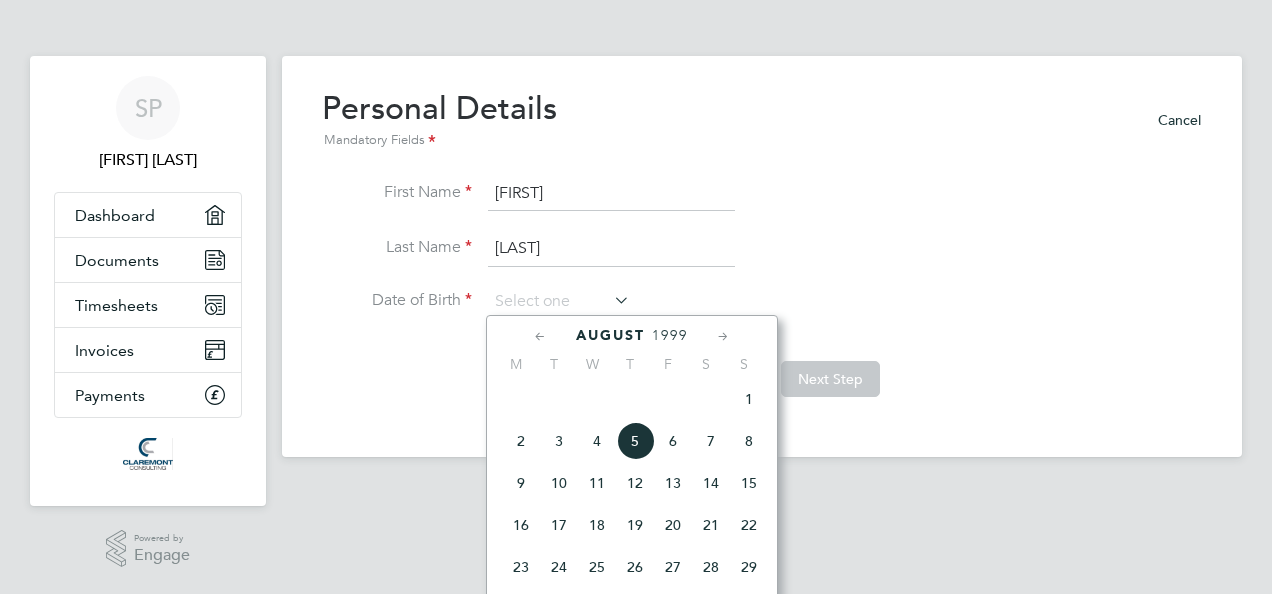 click 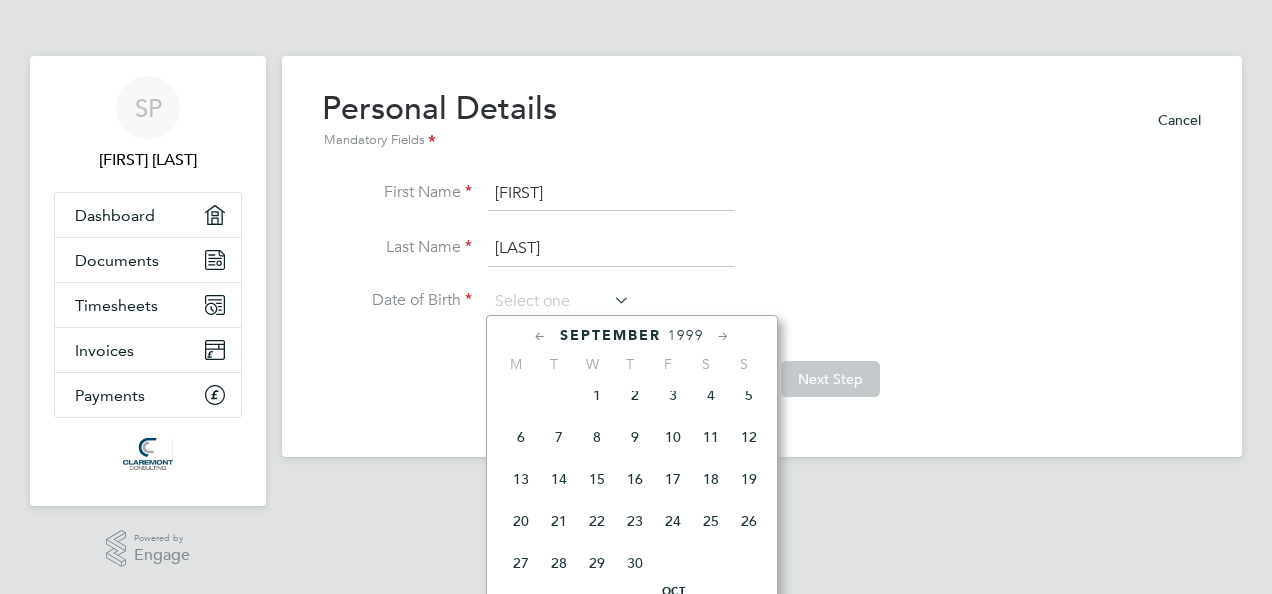 click 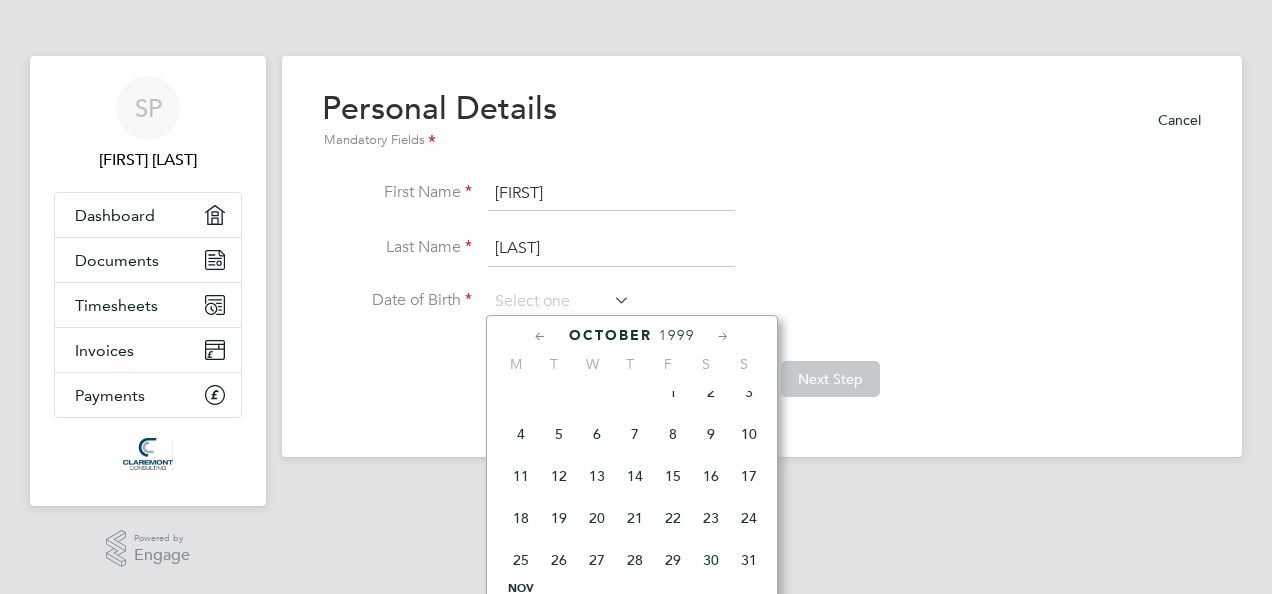 click 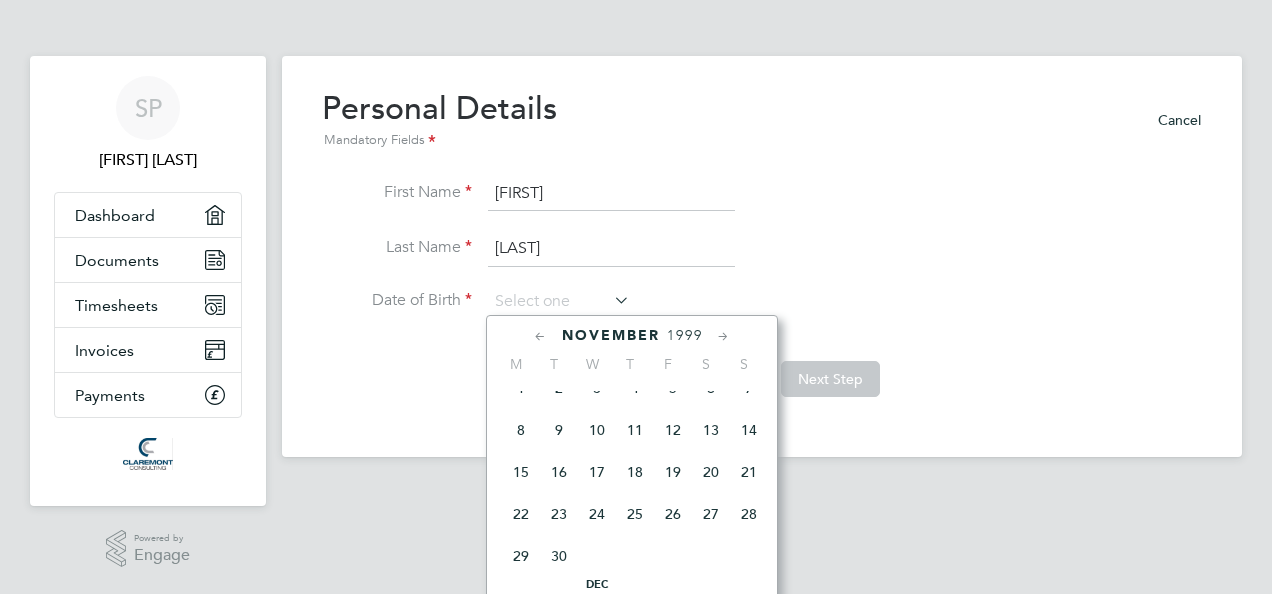 click on "11" 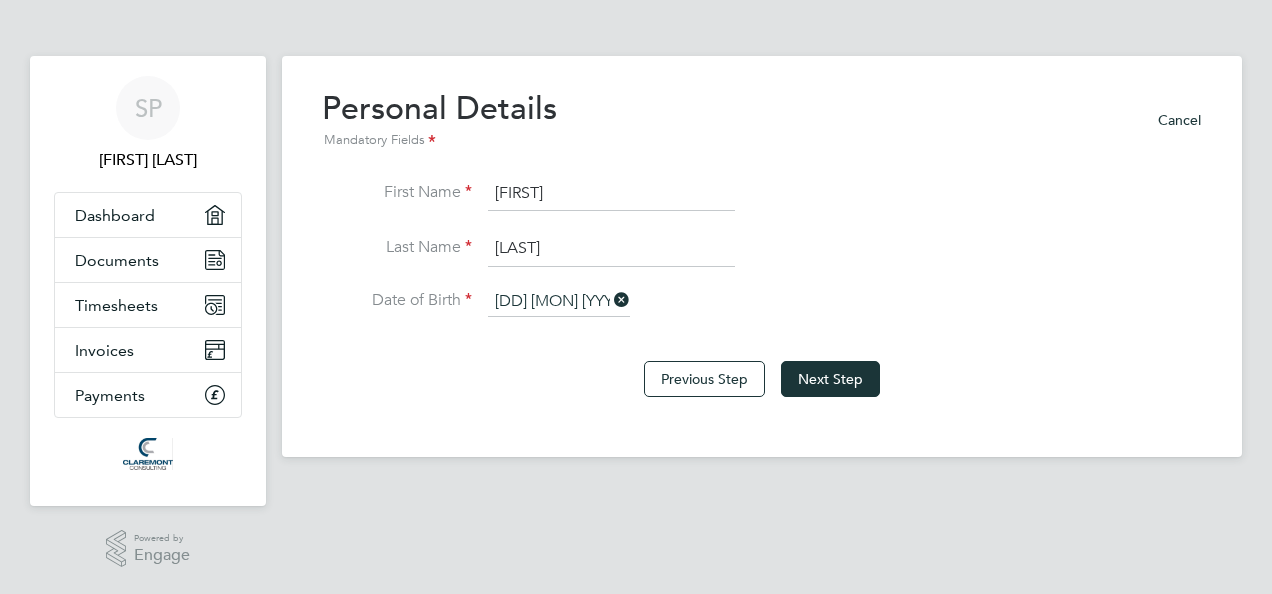 click on "11 Nov 1999" at bounding box center [559, 302] 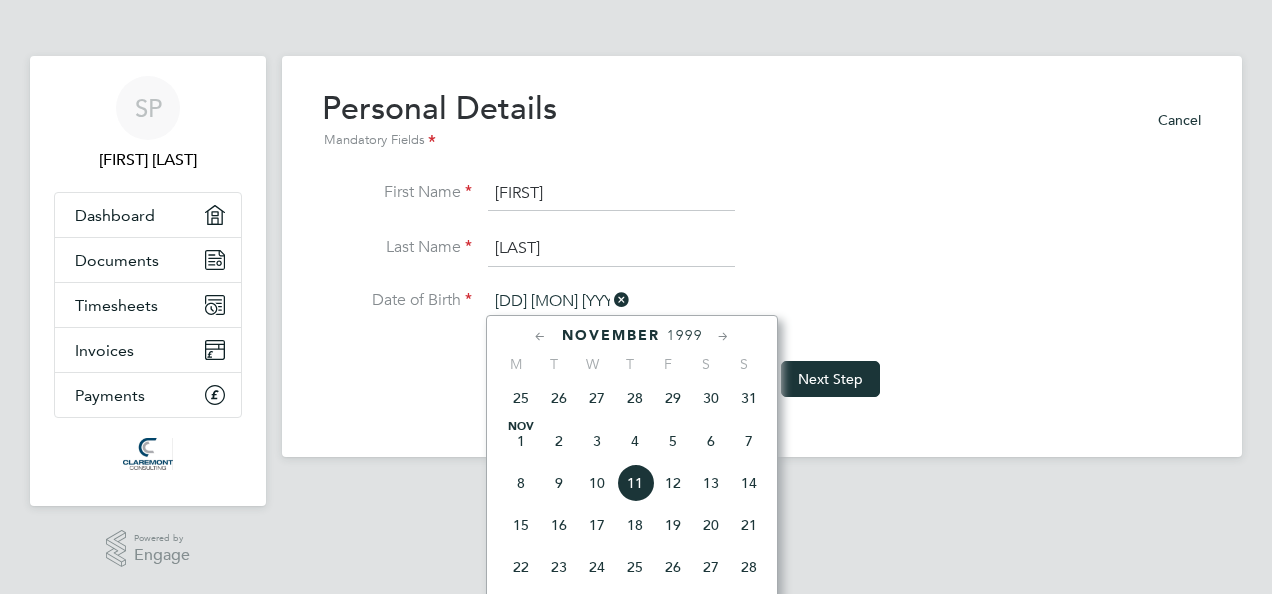 click 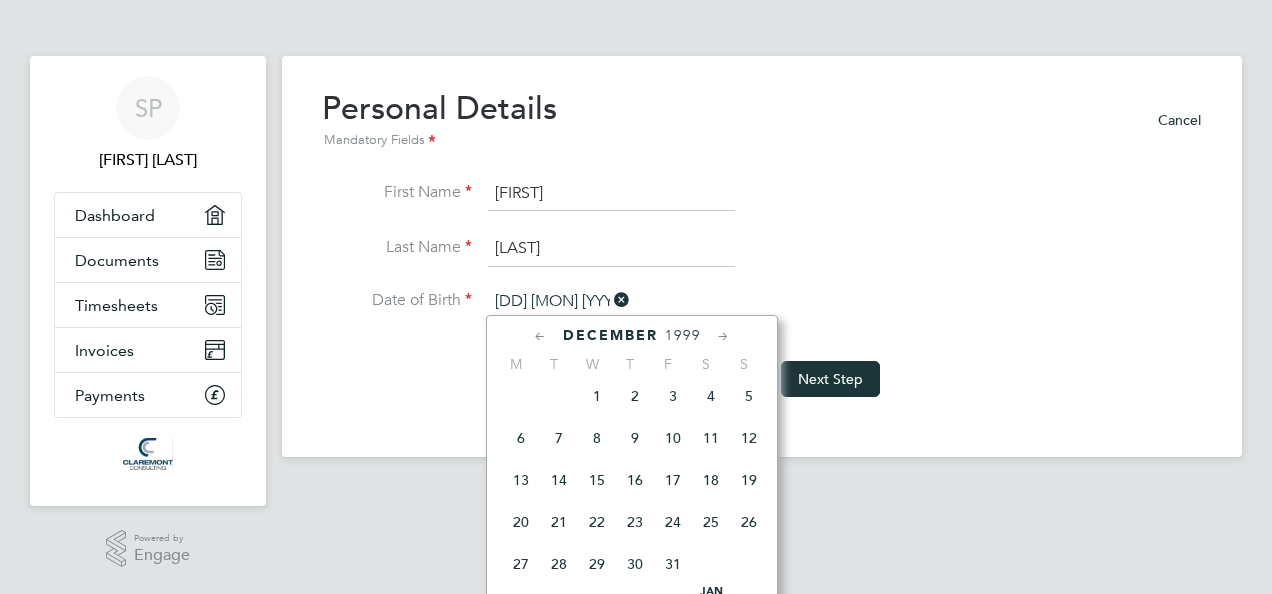click on "12" 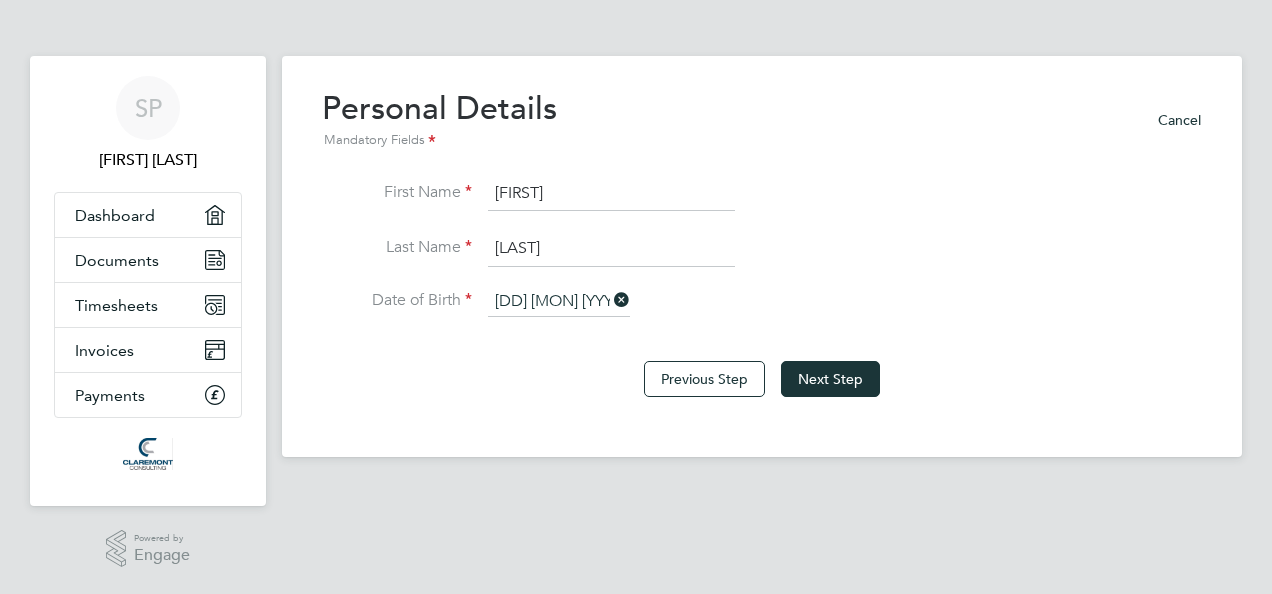 click on "12 Dec 1999" at bounding box center (559, 302) 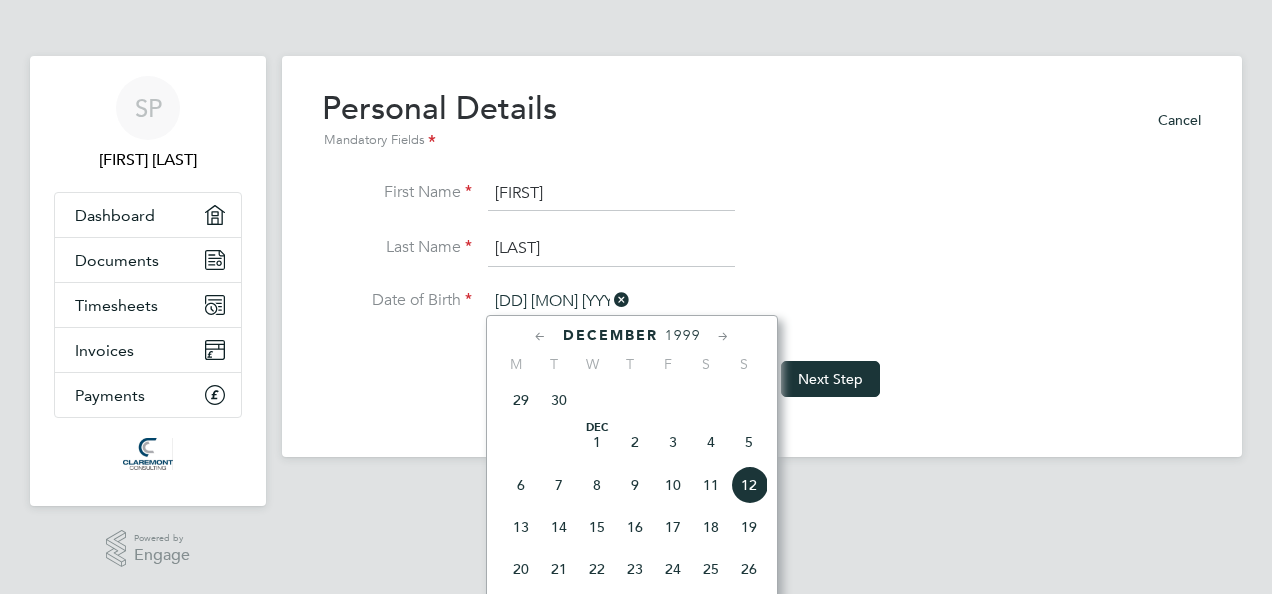 click on "11" 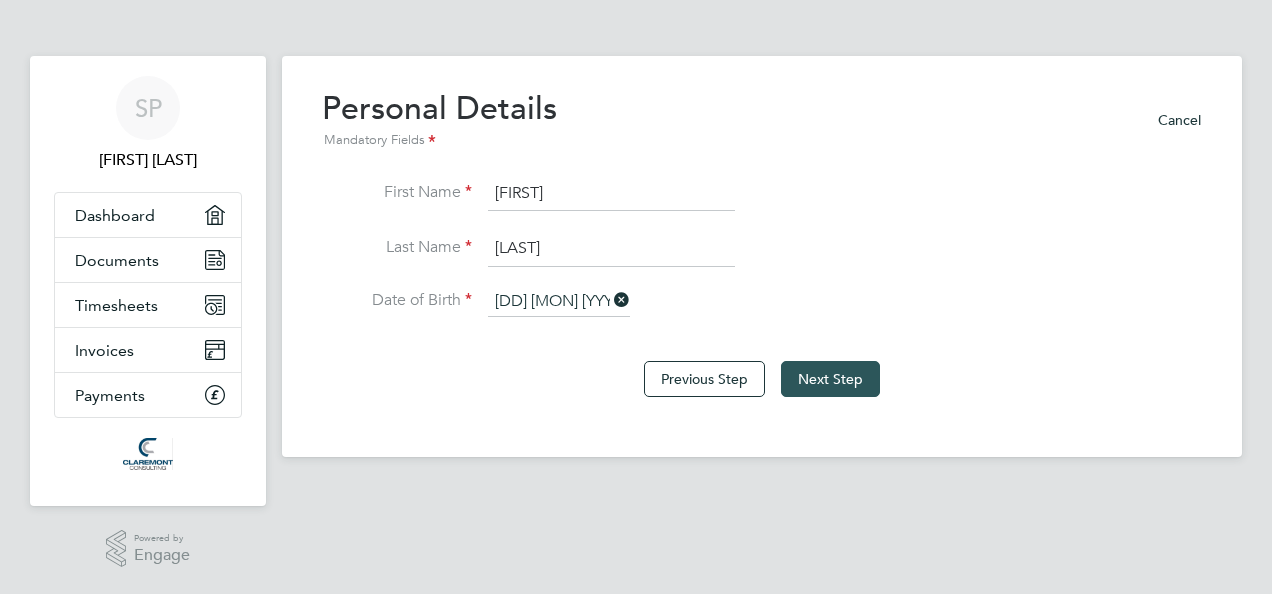 click on "Next Step" 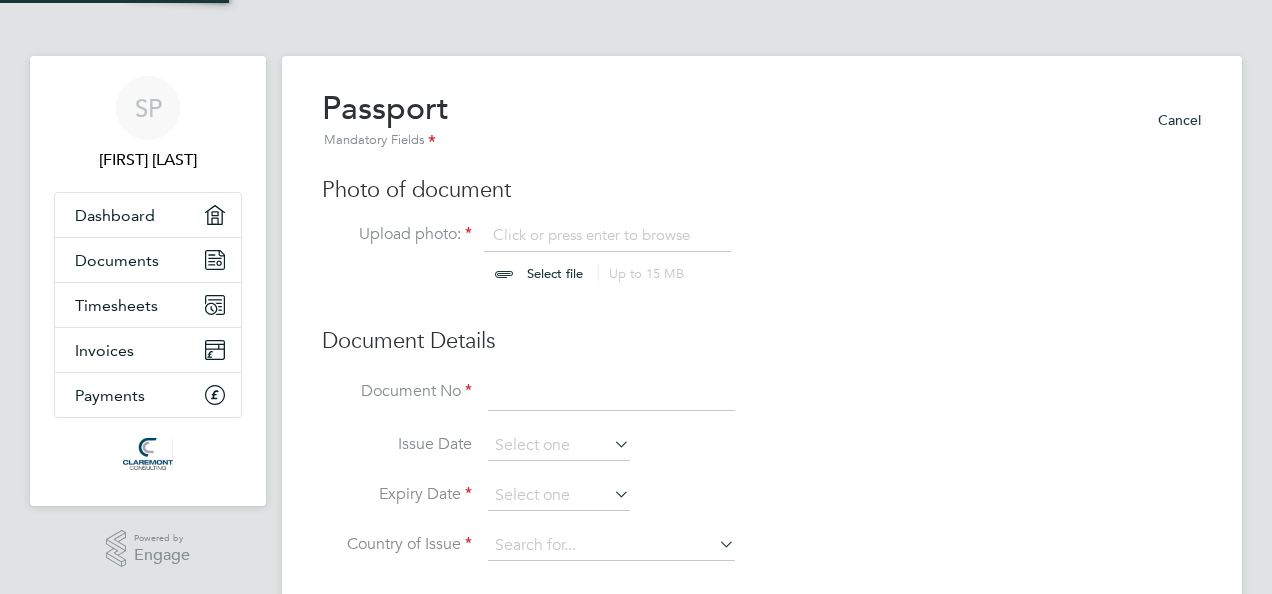 scroll, scrollTop: 10, scrollLeft: 10, axis: both 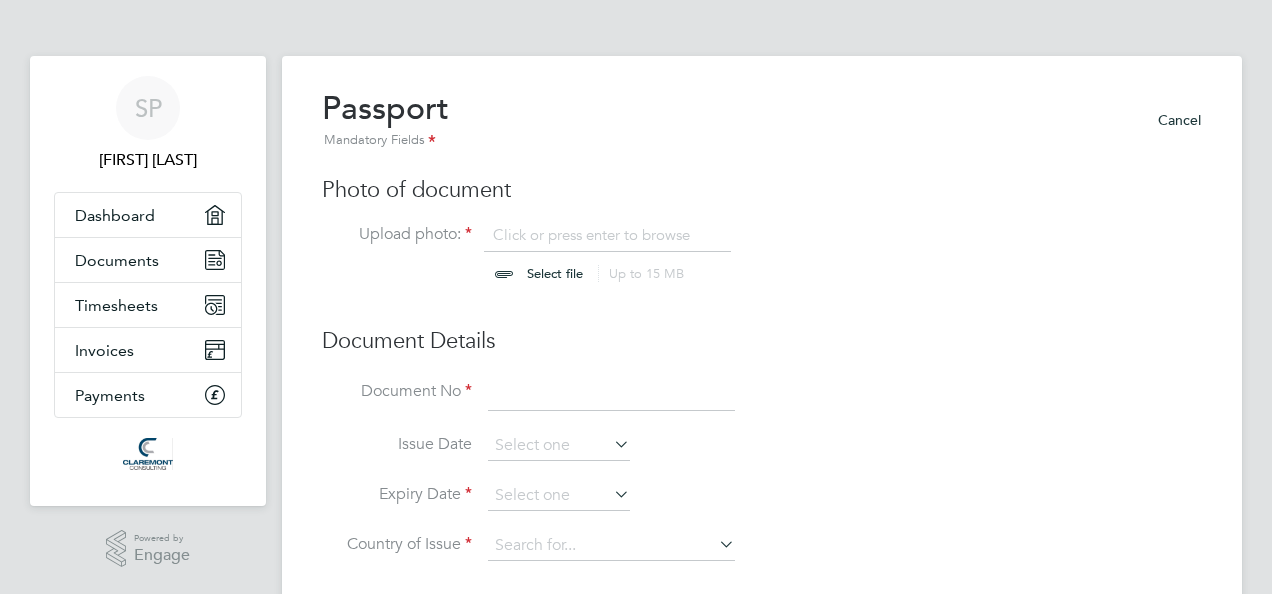 click 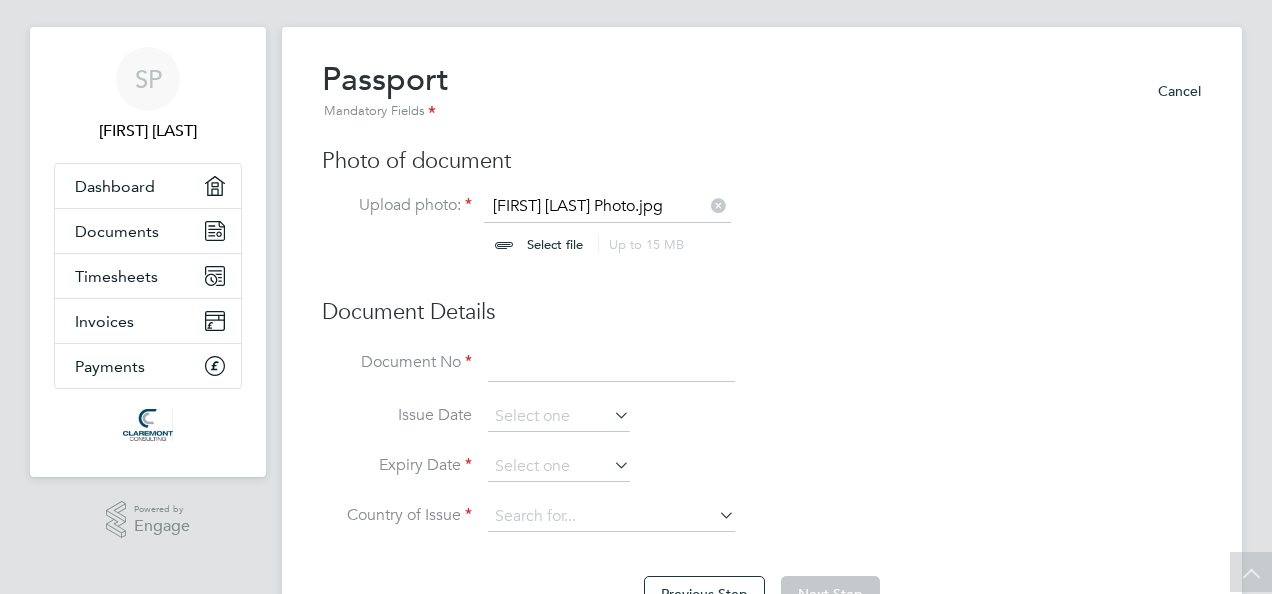 scroll, scrollTop: 0, scrollLeft: 0, axis: both 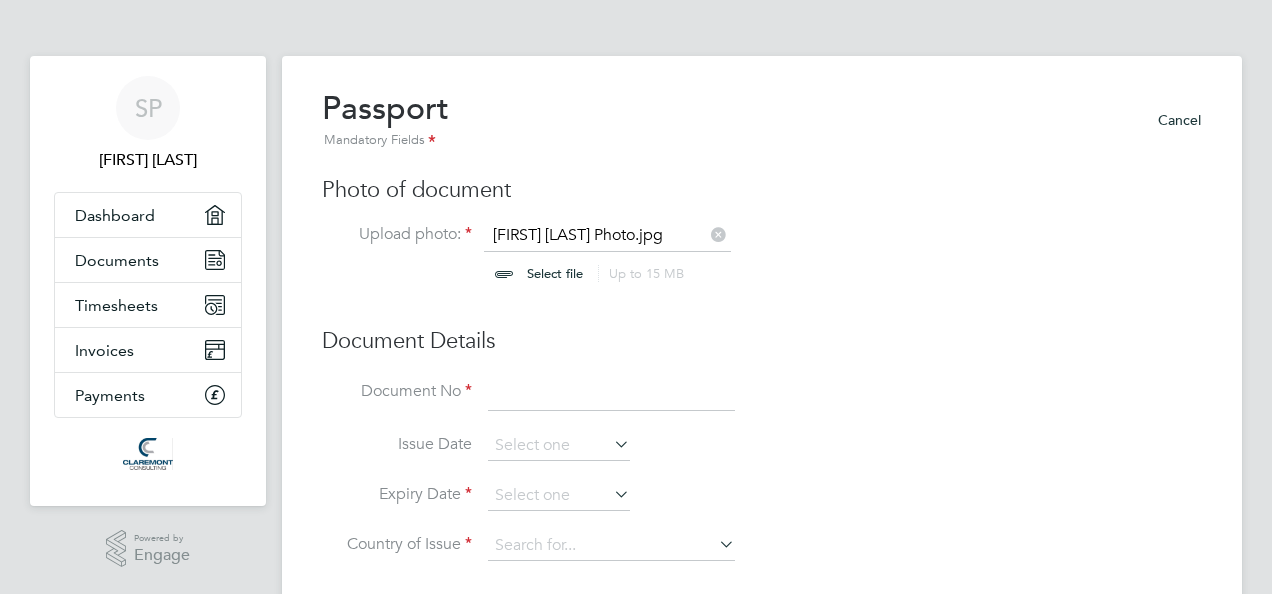click 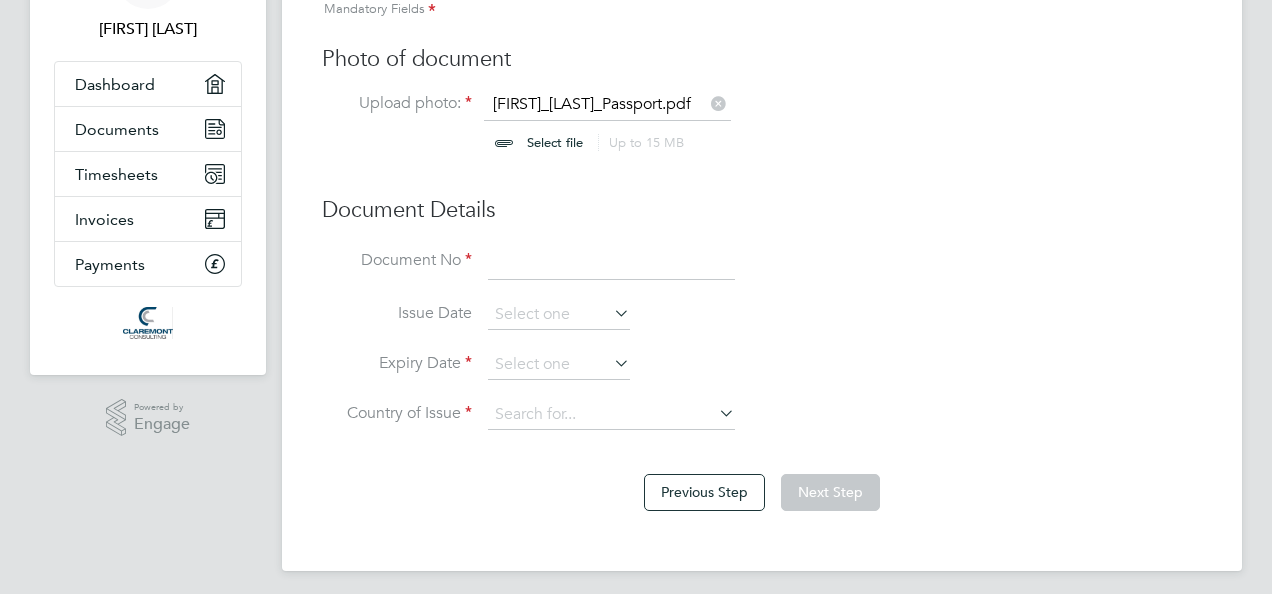 scroll, scrollTop: 135, scrollLeft: 0, axis: vertical 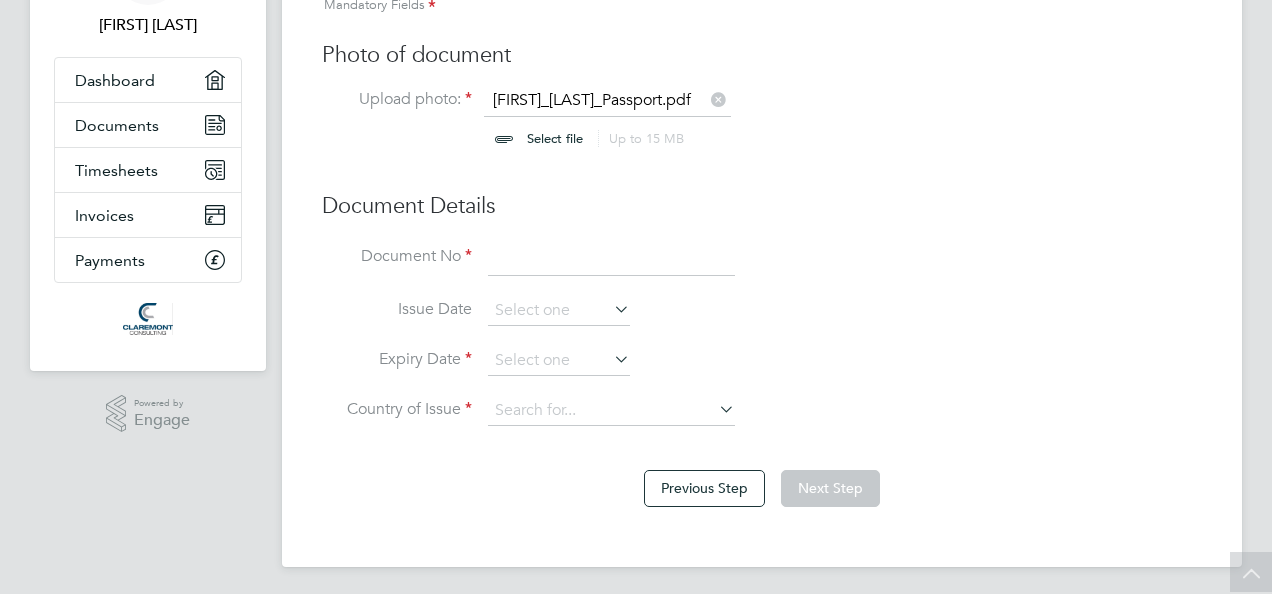 click 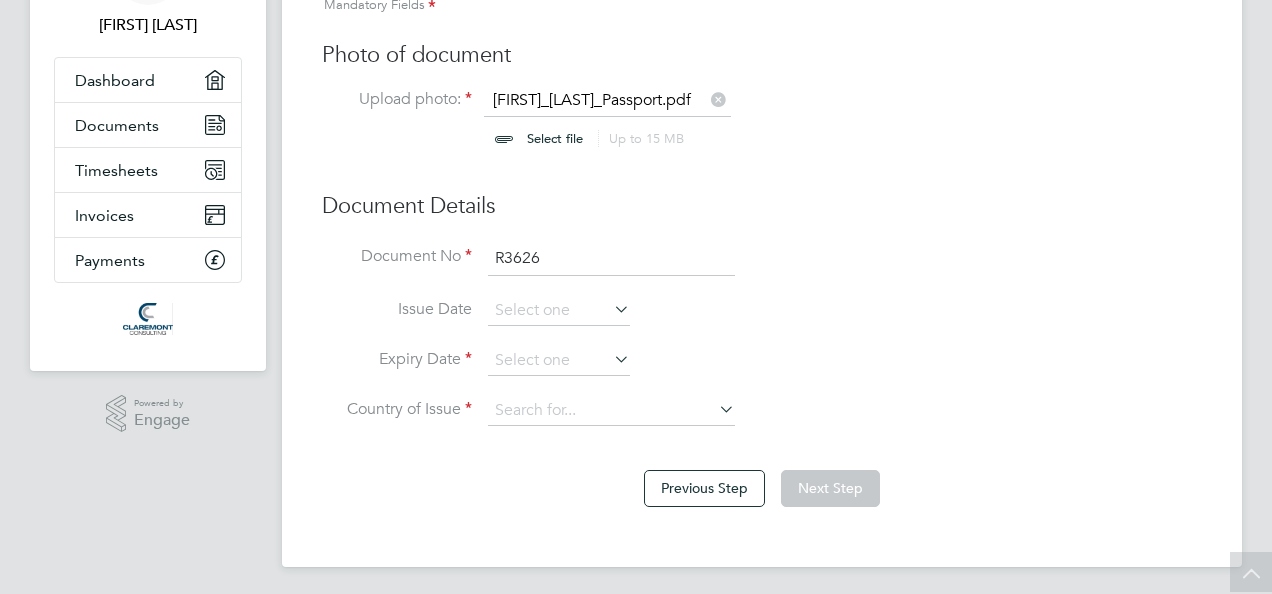 click on "R3626" 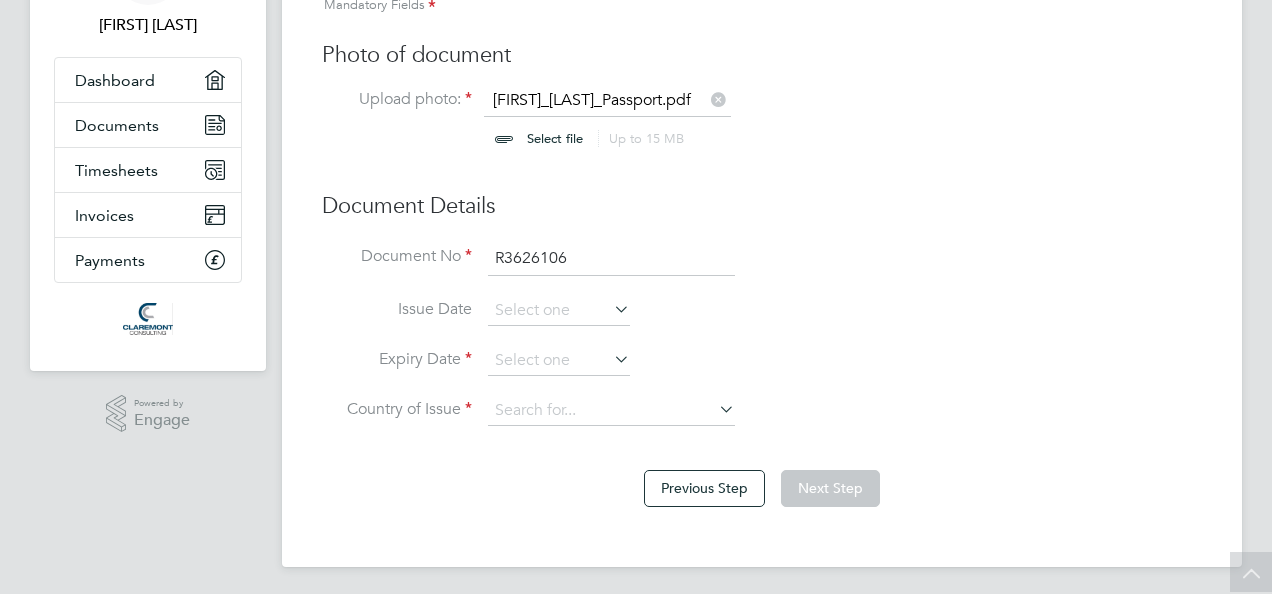 type on "R3626106" 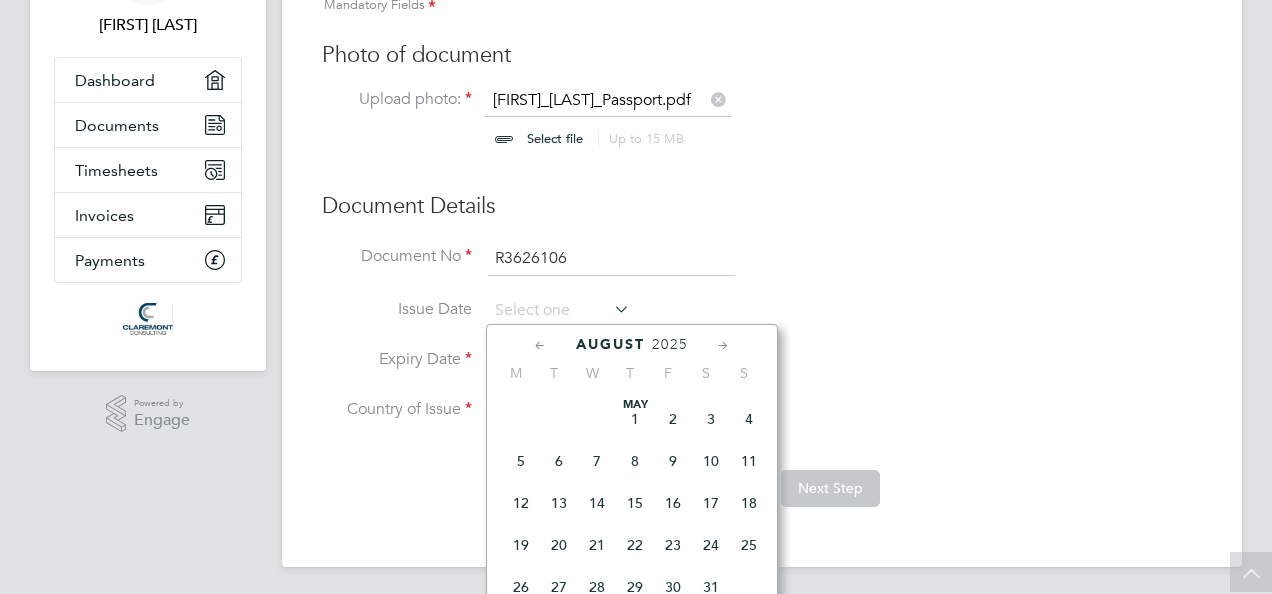 scroll, scrollTop: 644, scrollLeft: 0, axis: vertical 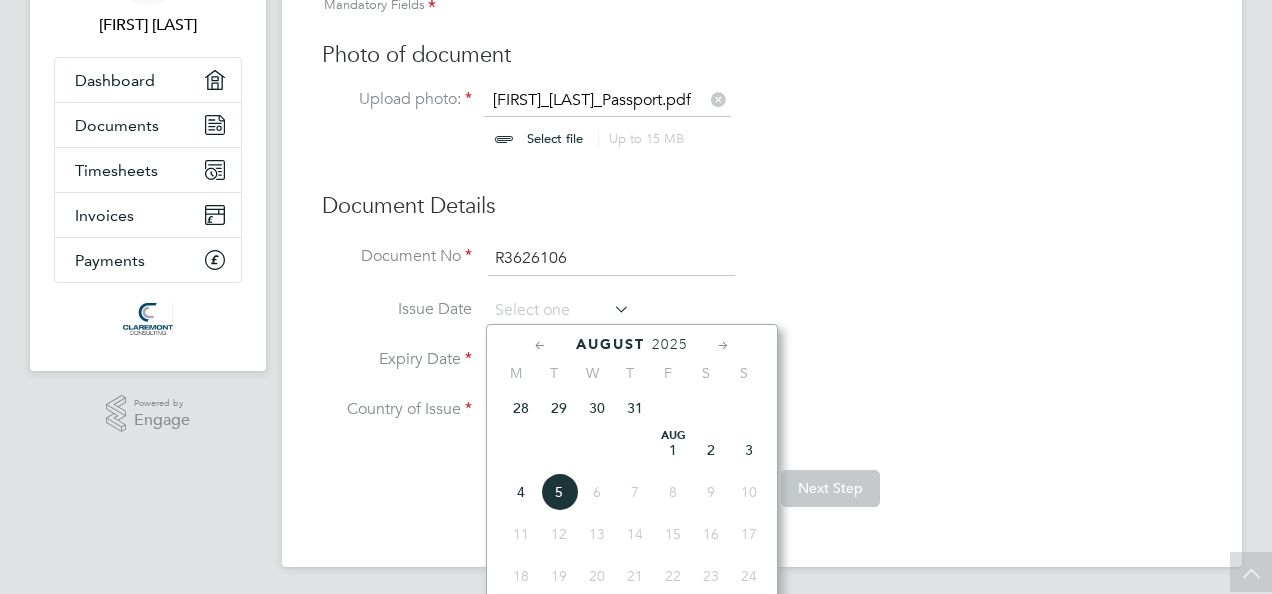 click on "August" 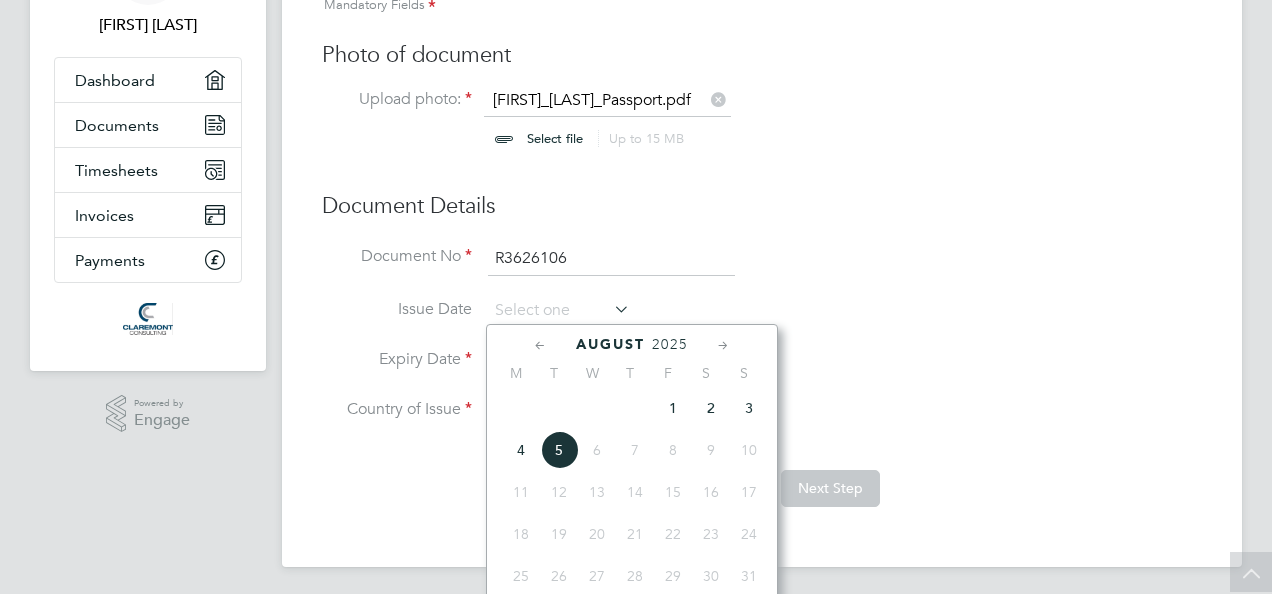 click 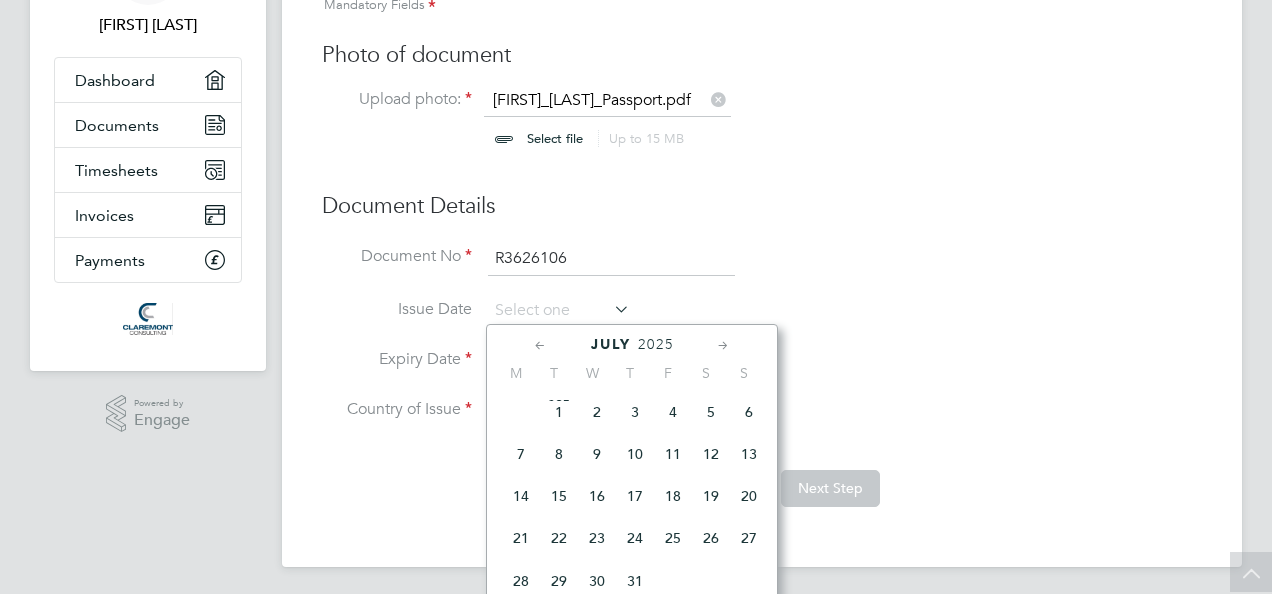 click on "2025" 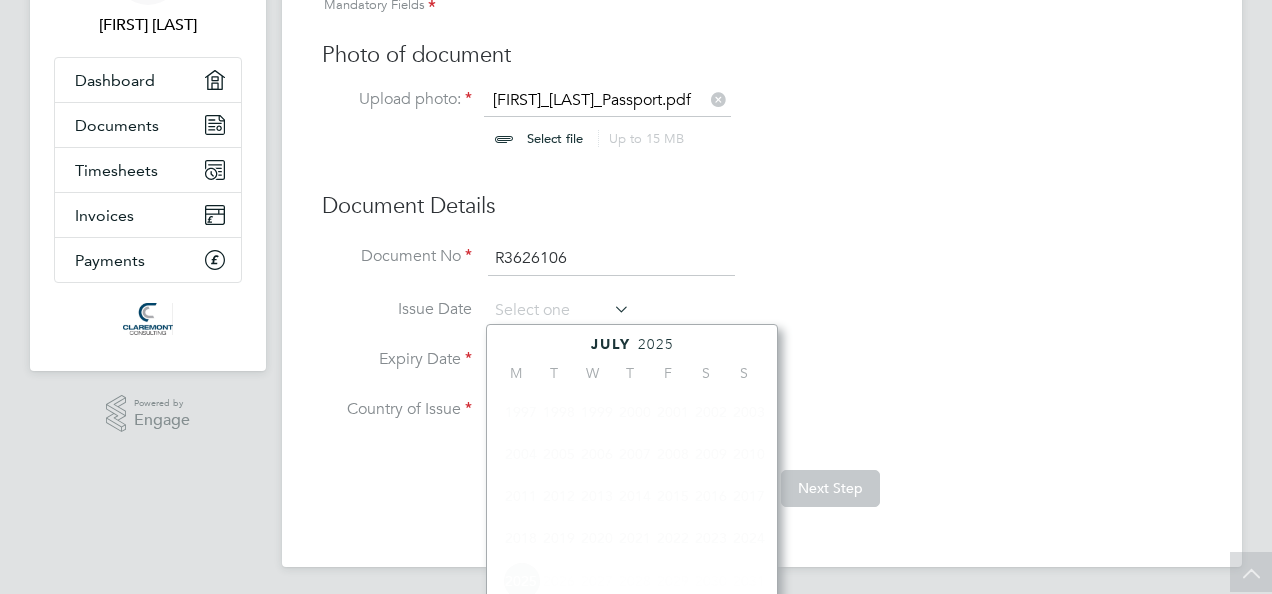 scroll, scrollTop: 523, scrollLeft: 0, axis: vertical 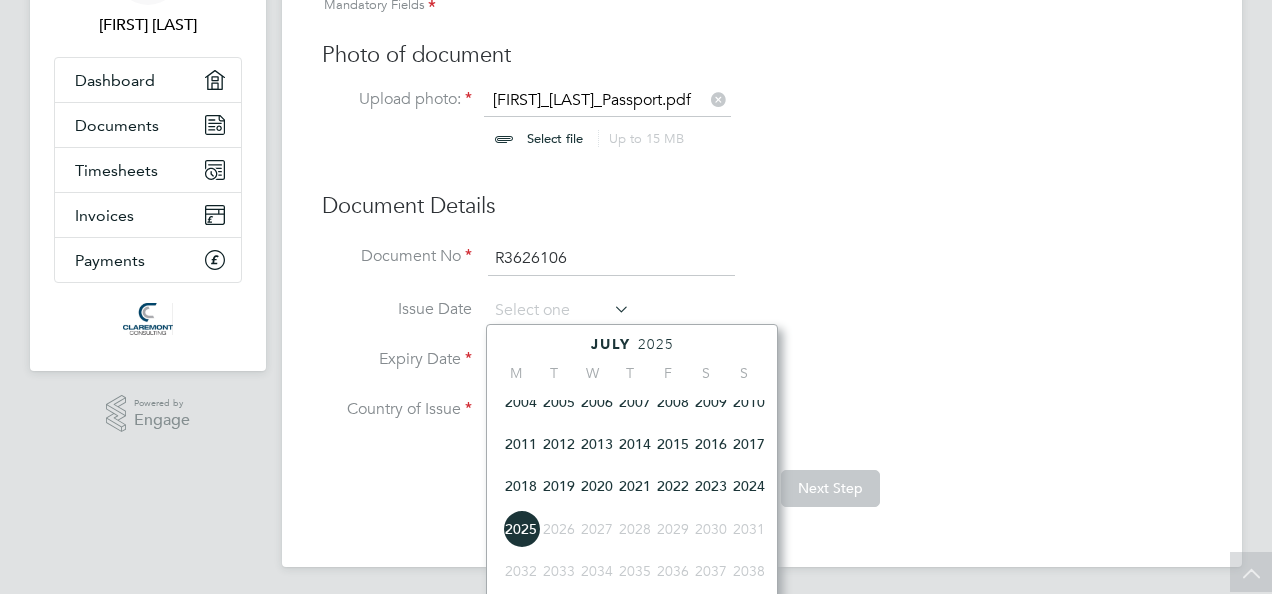 click on "2017" 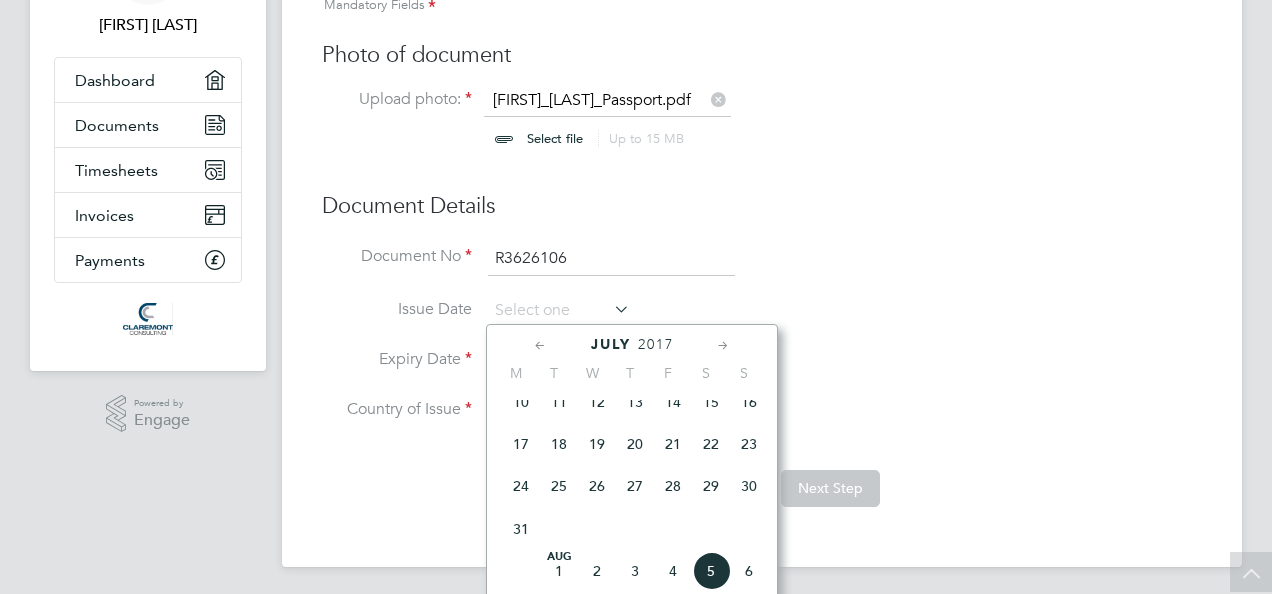 click 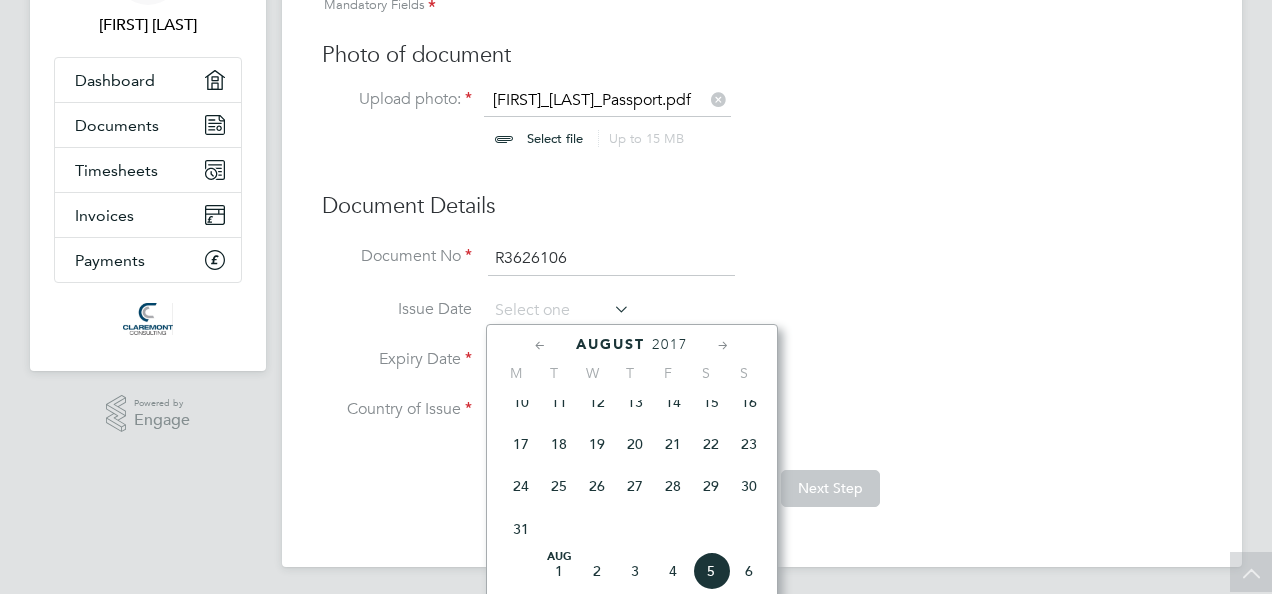scroll, scrollTop: 686, scrollLeft: 0, axis: vertical 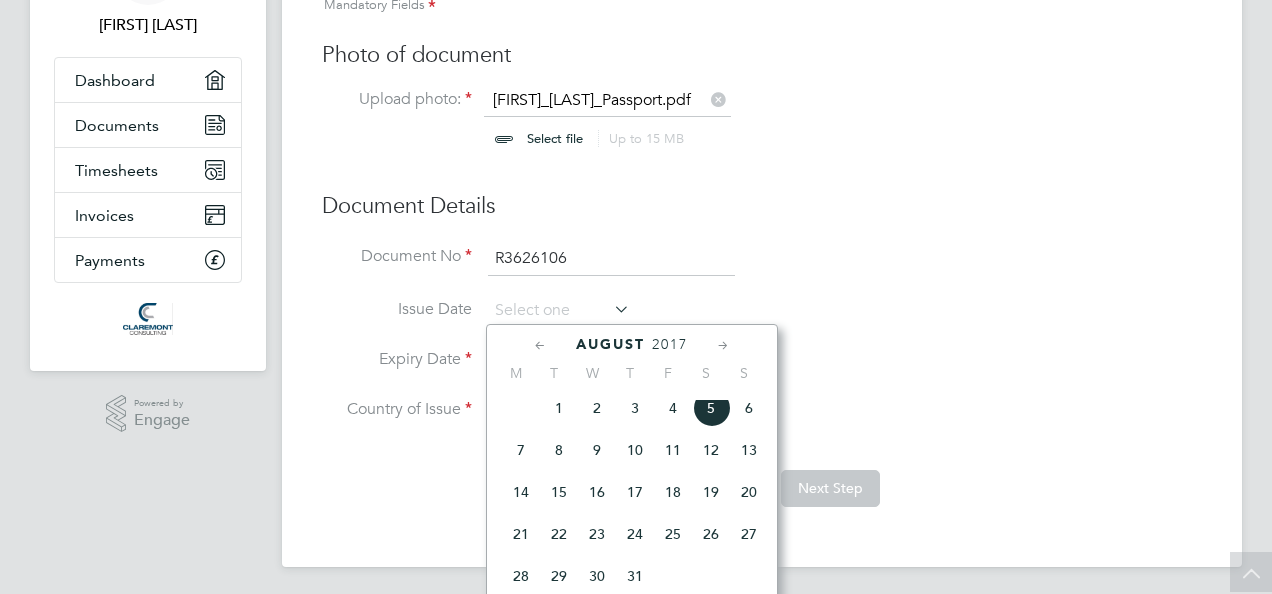 click 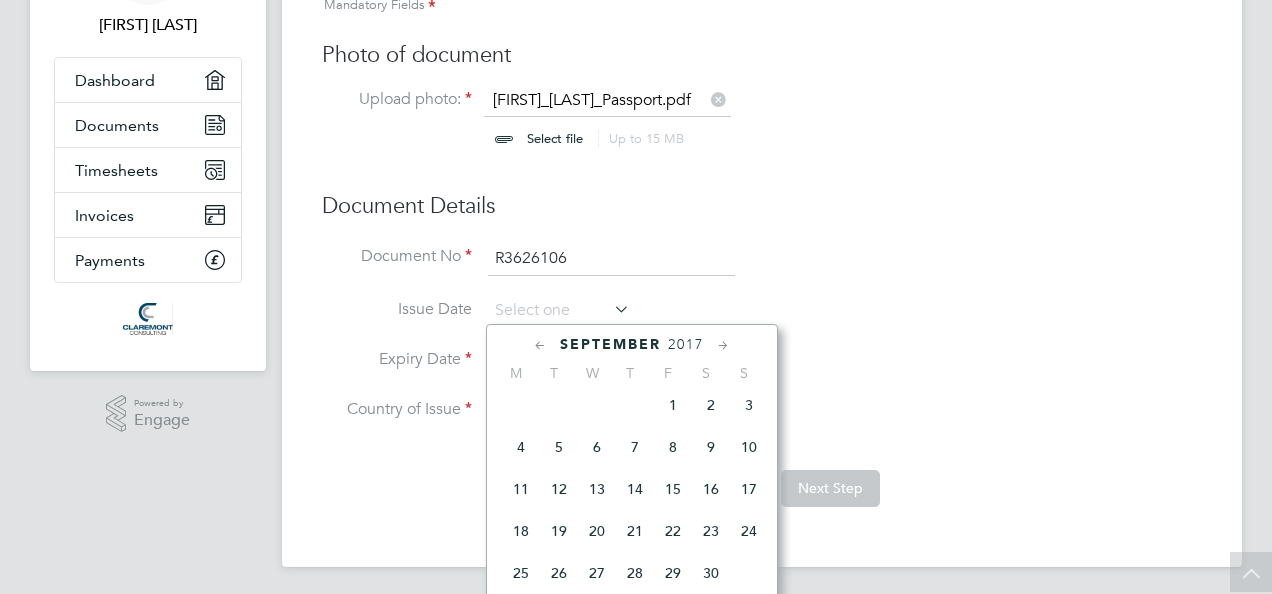 click on "2" 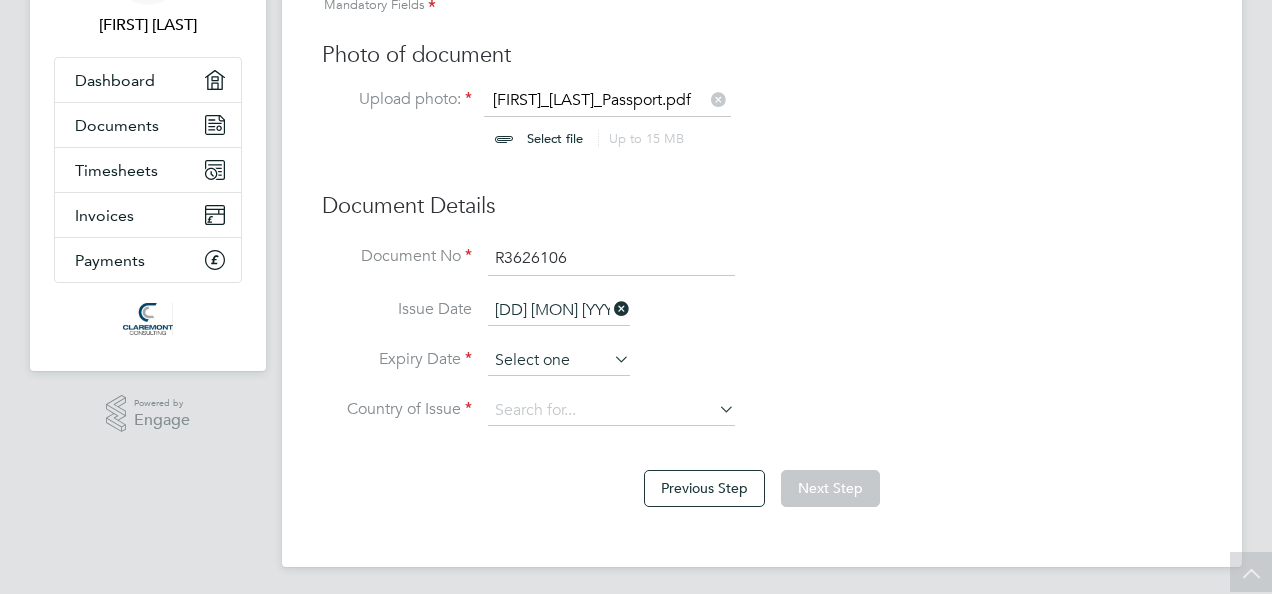 click 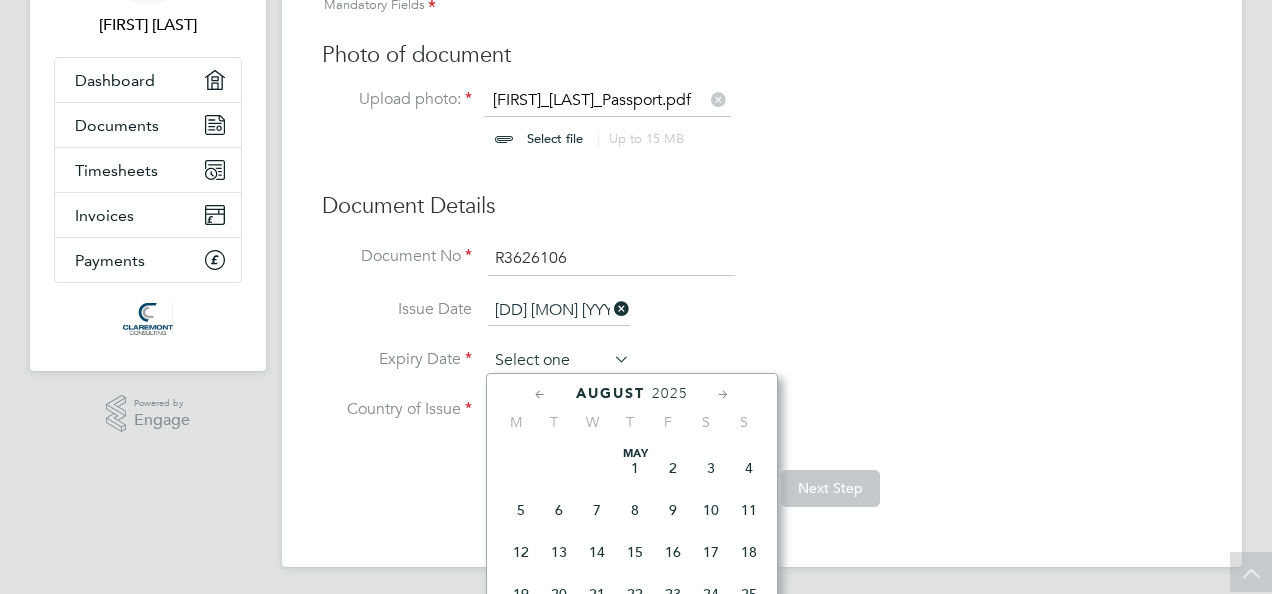 scroll, scrollTop: 644, scrollLeft: 0, axis: vertical 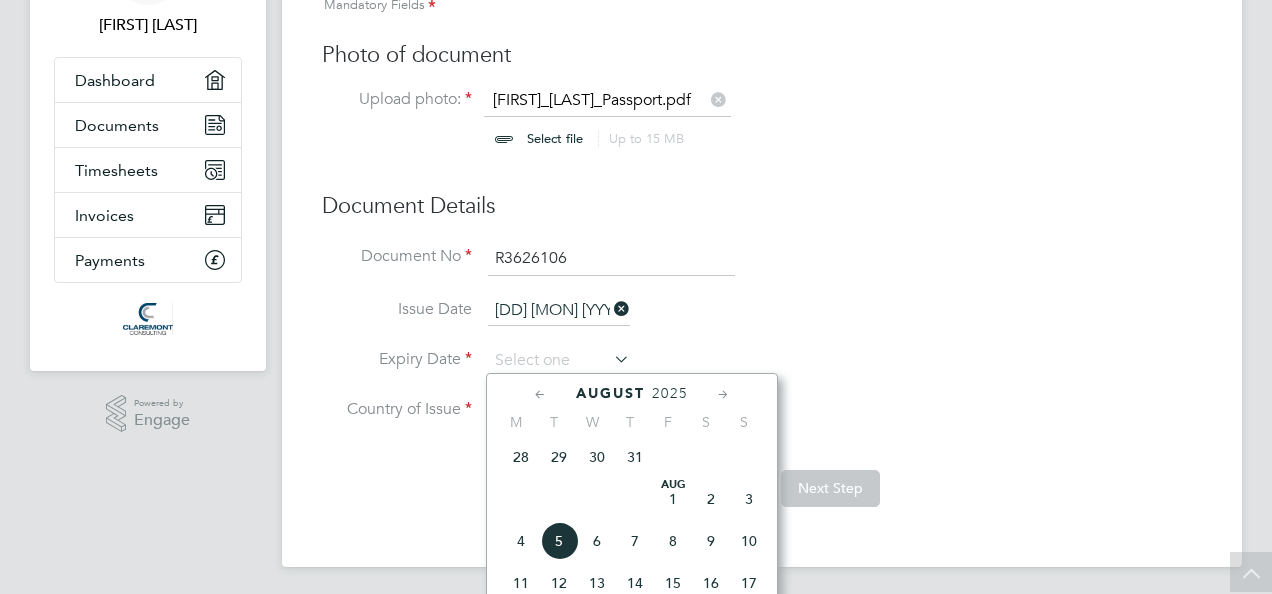 click 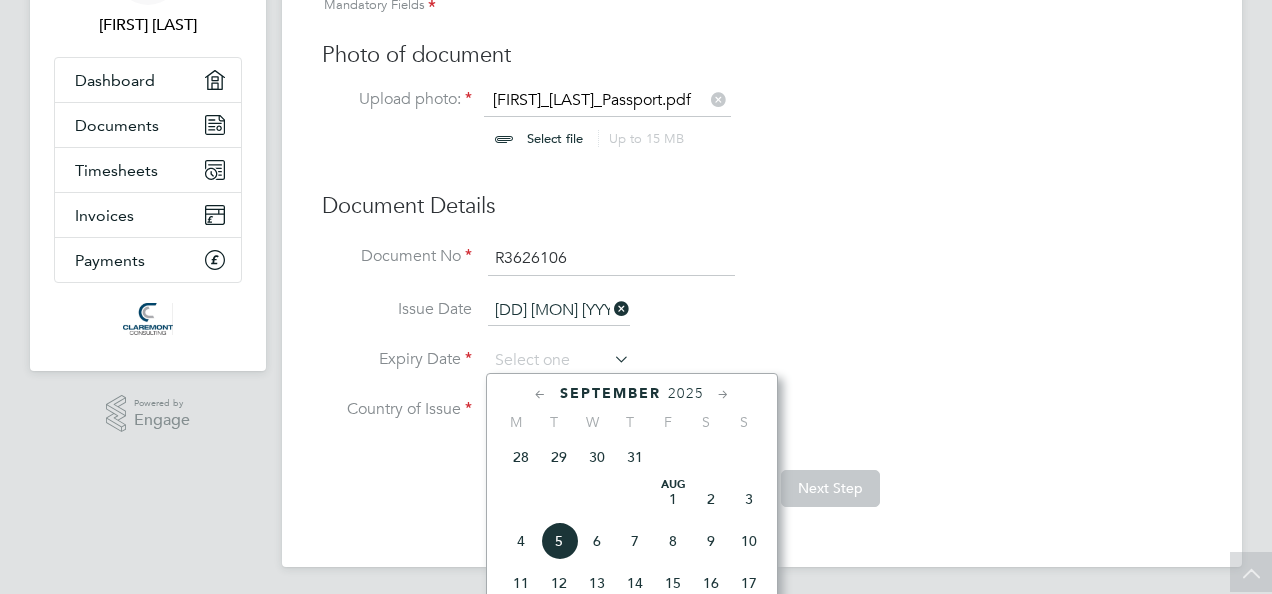 scroll, scrollTop: 900, scrollLeft: 0, axis: vertical 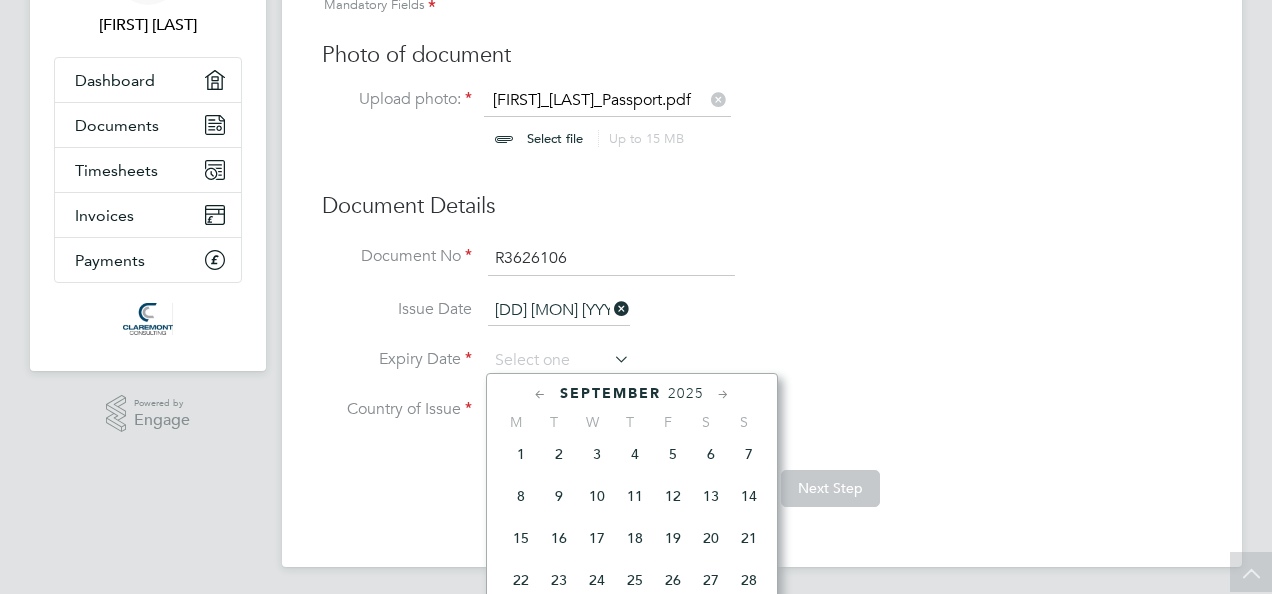 click on "2025" 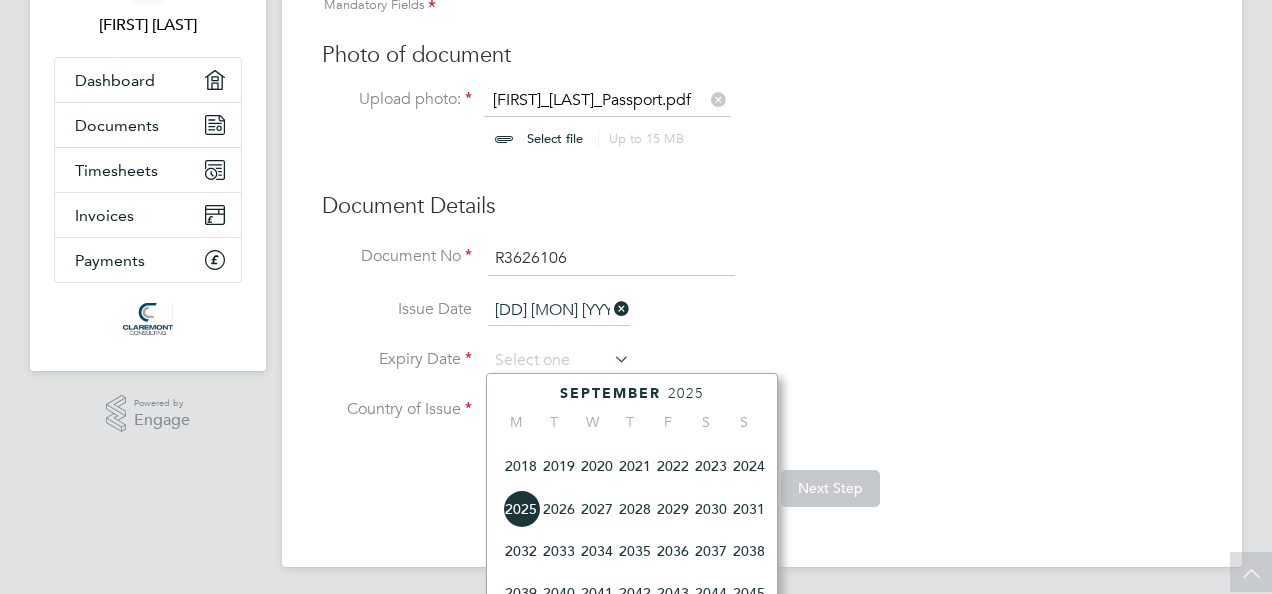 scroll, scrollTop: 623, scrollLeft: 0, axis: vertical 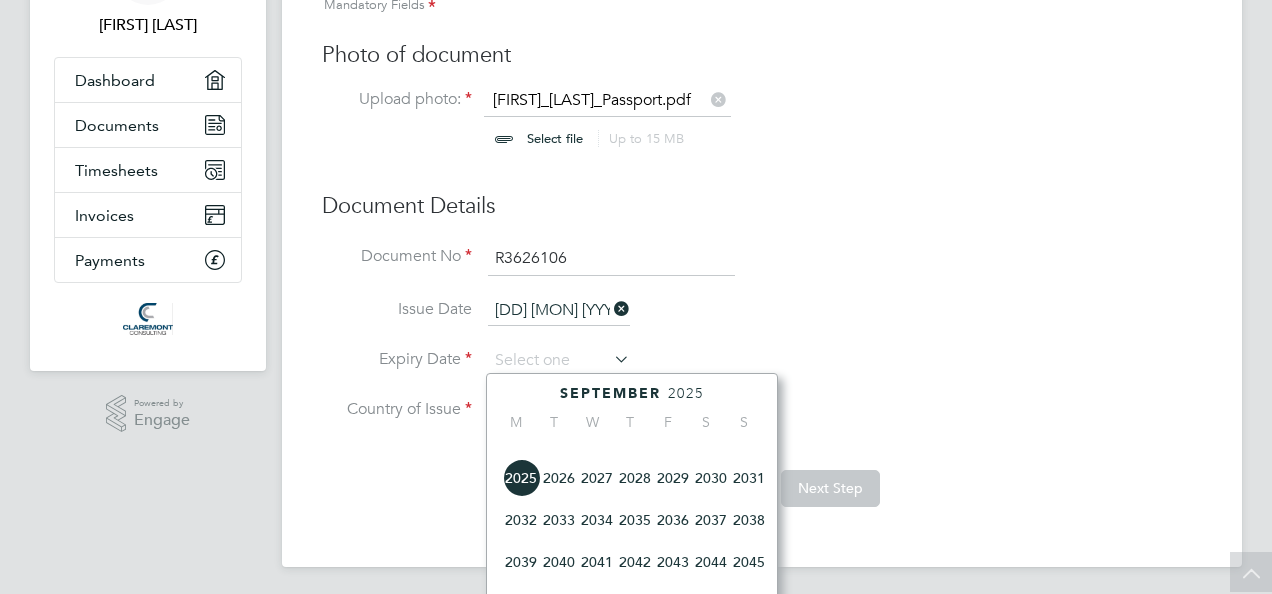 click on "2027" 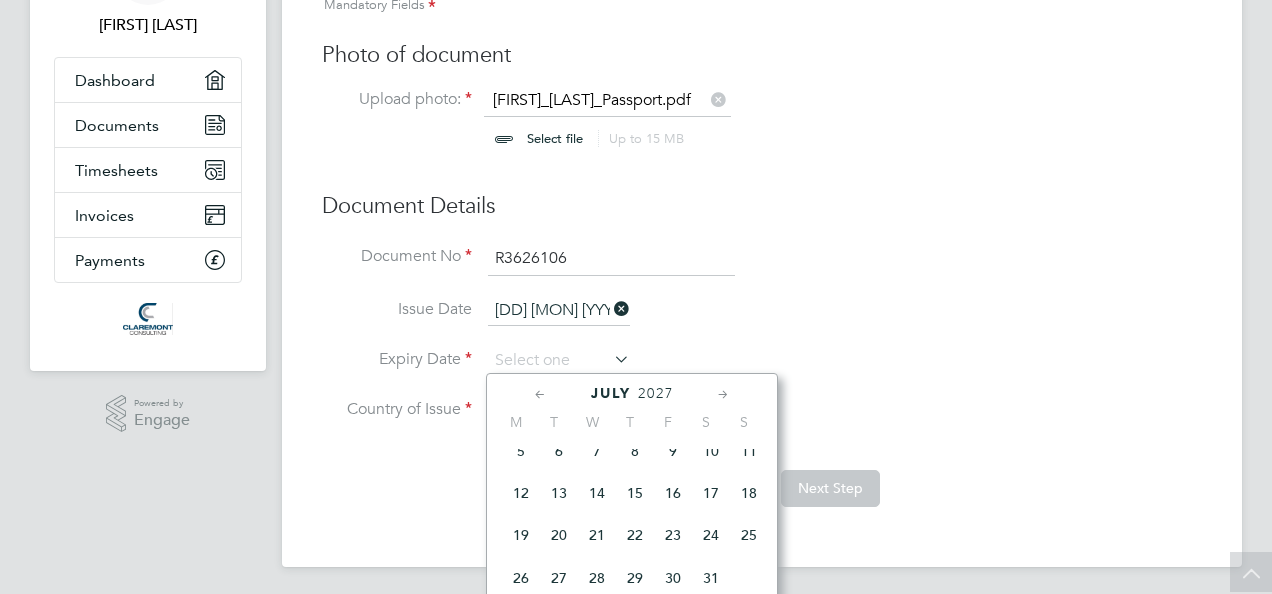 click 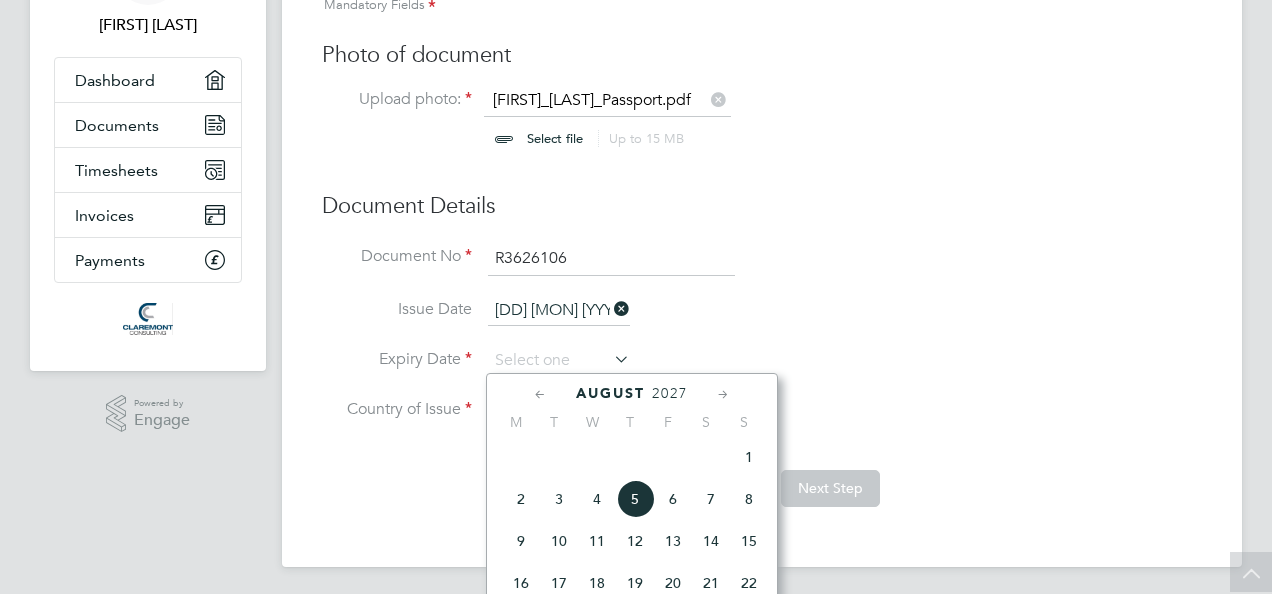 click 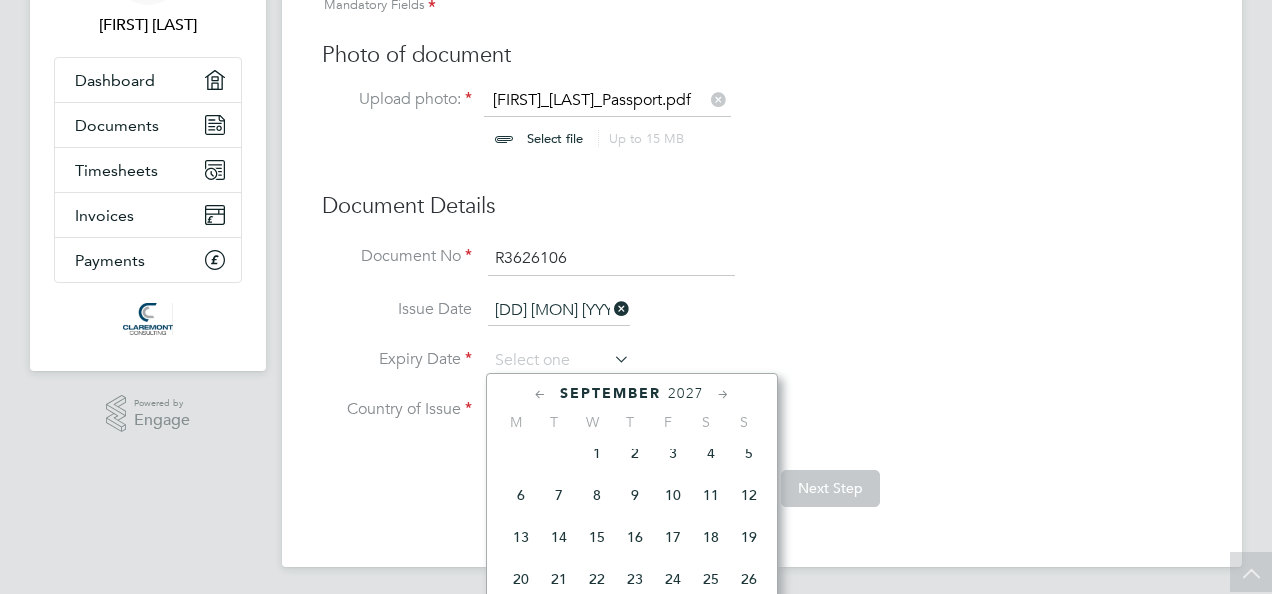 click on "Sep 1" 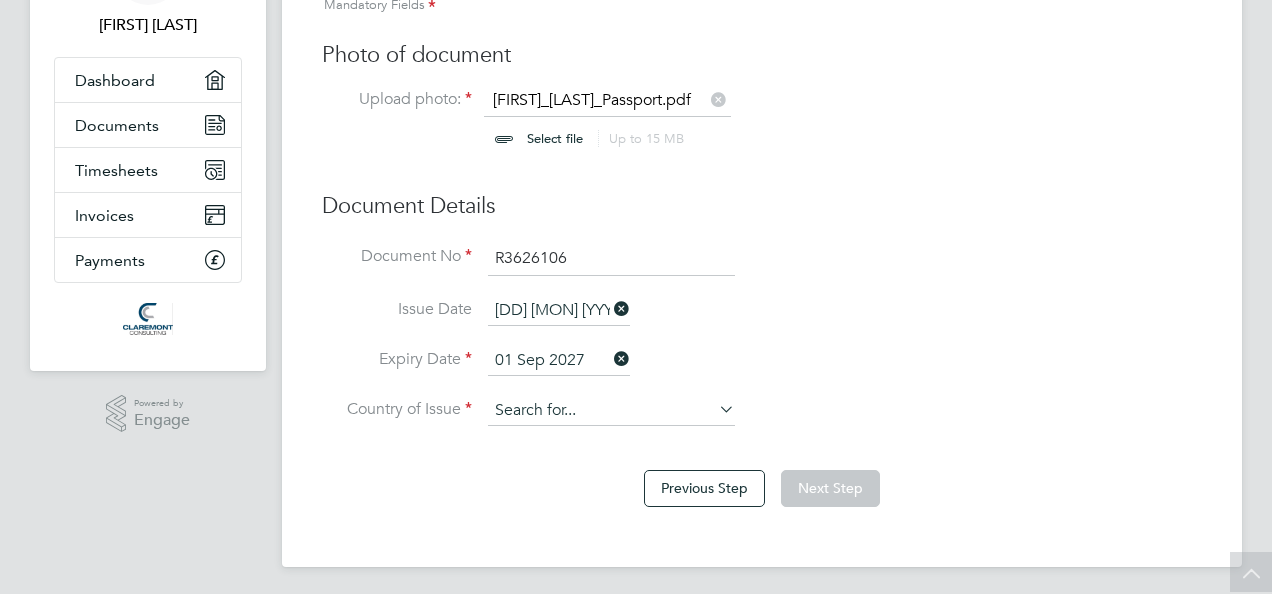click 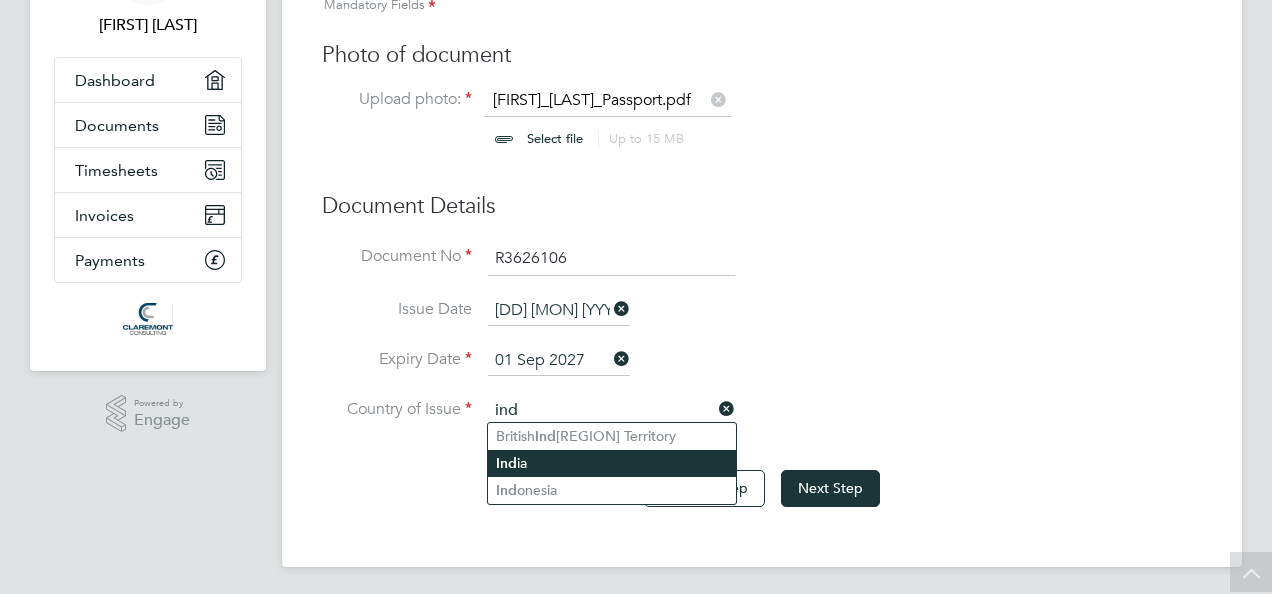 click on "Ind ia" 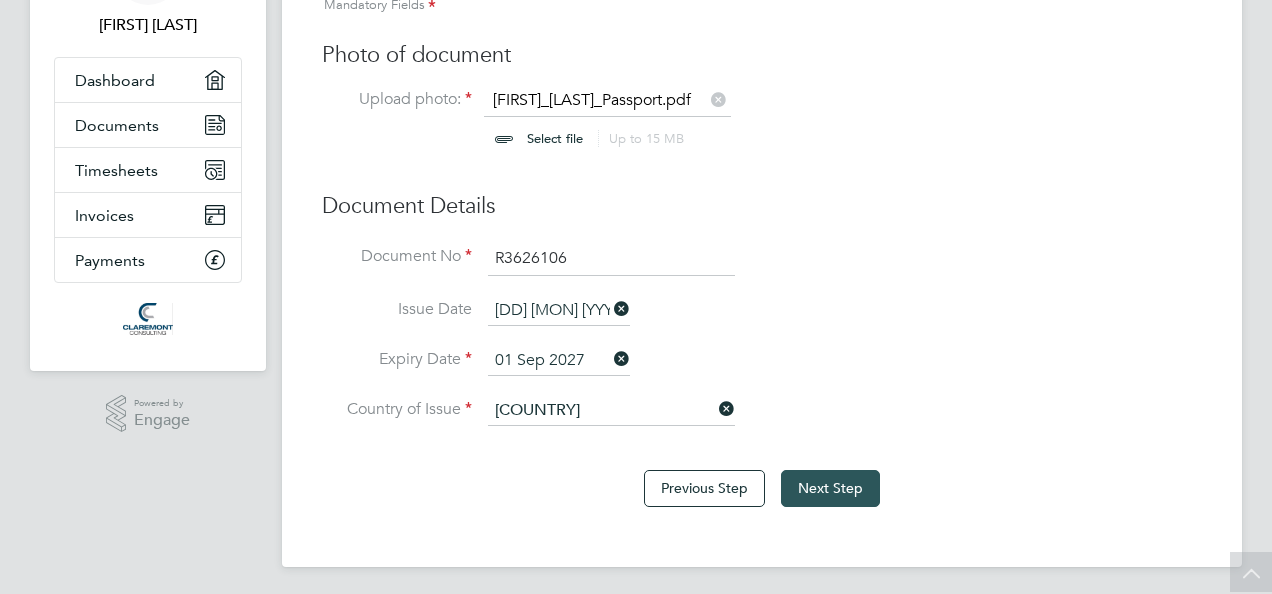 click on "Next Step" 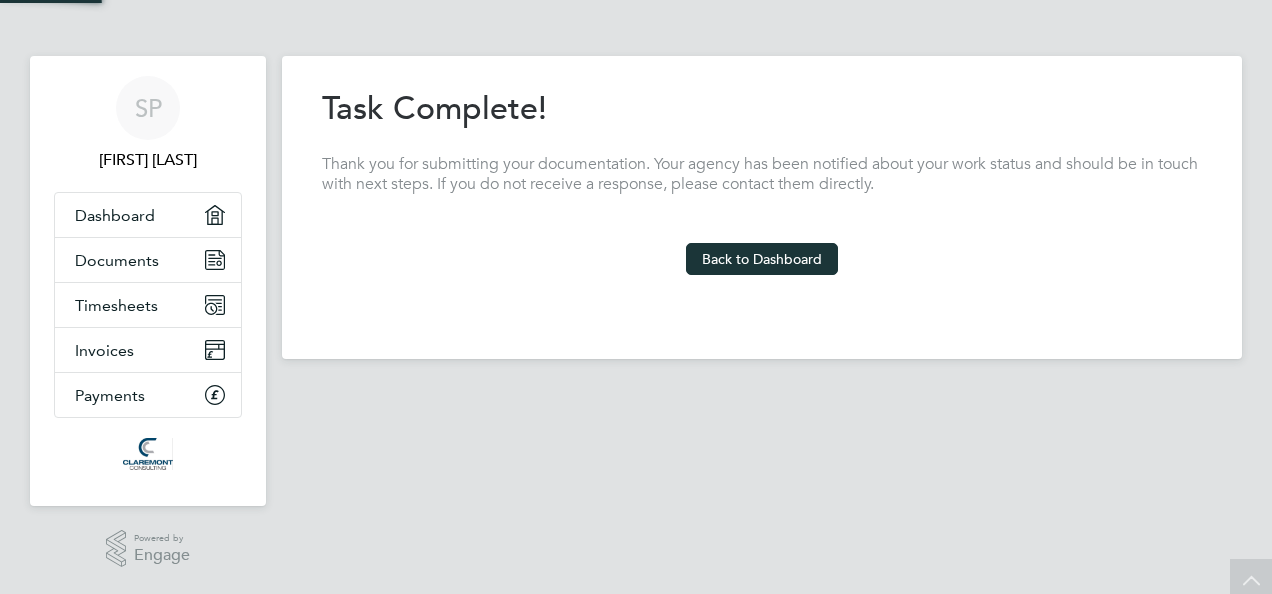 scroll, scrollTop: 0, scrollLeft: 0, axis: both 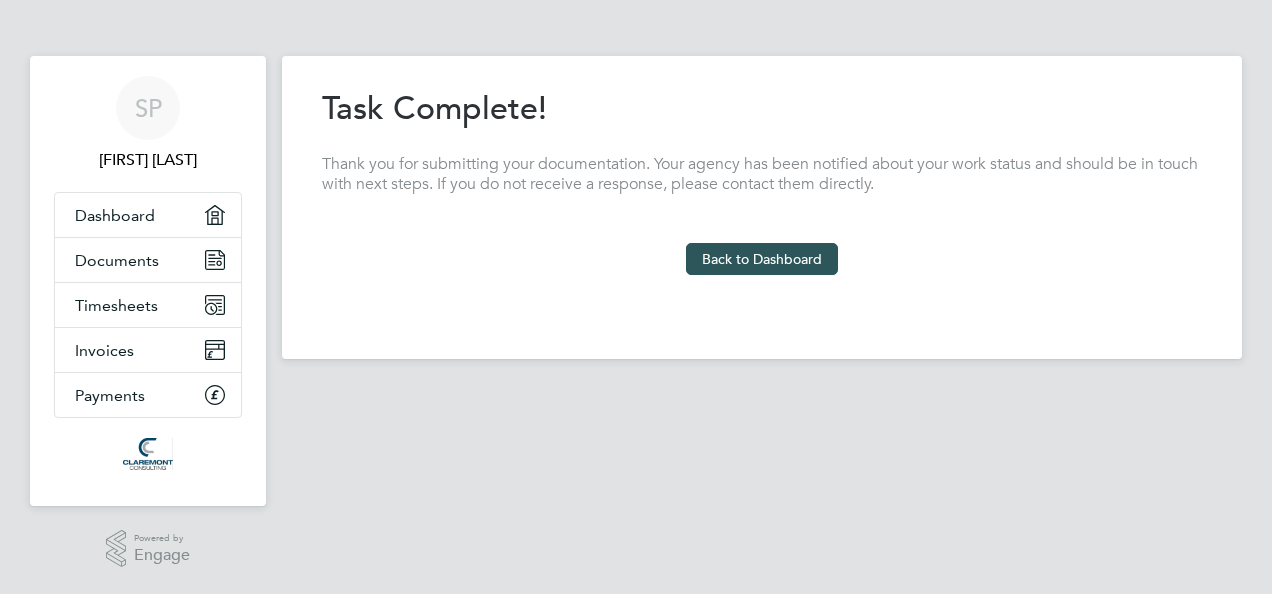click on "Back to Dashboard" at bounding box center (762, 259) 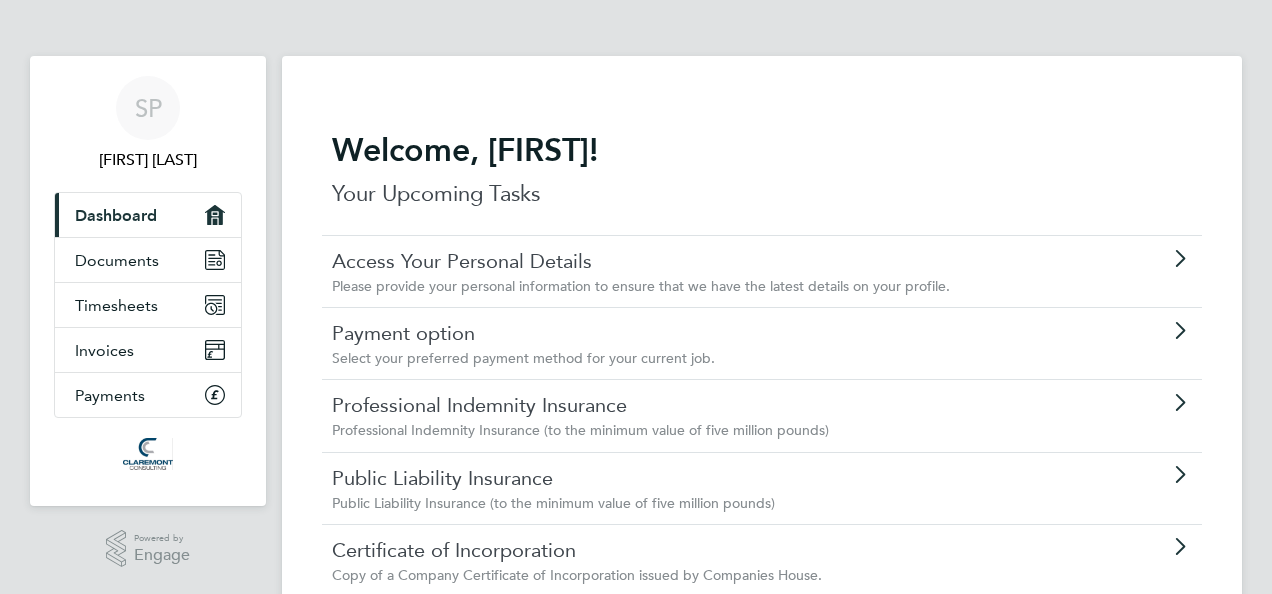 click on "Access Your Personal Details" 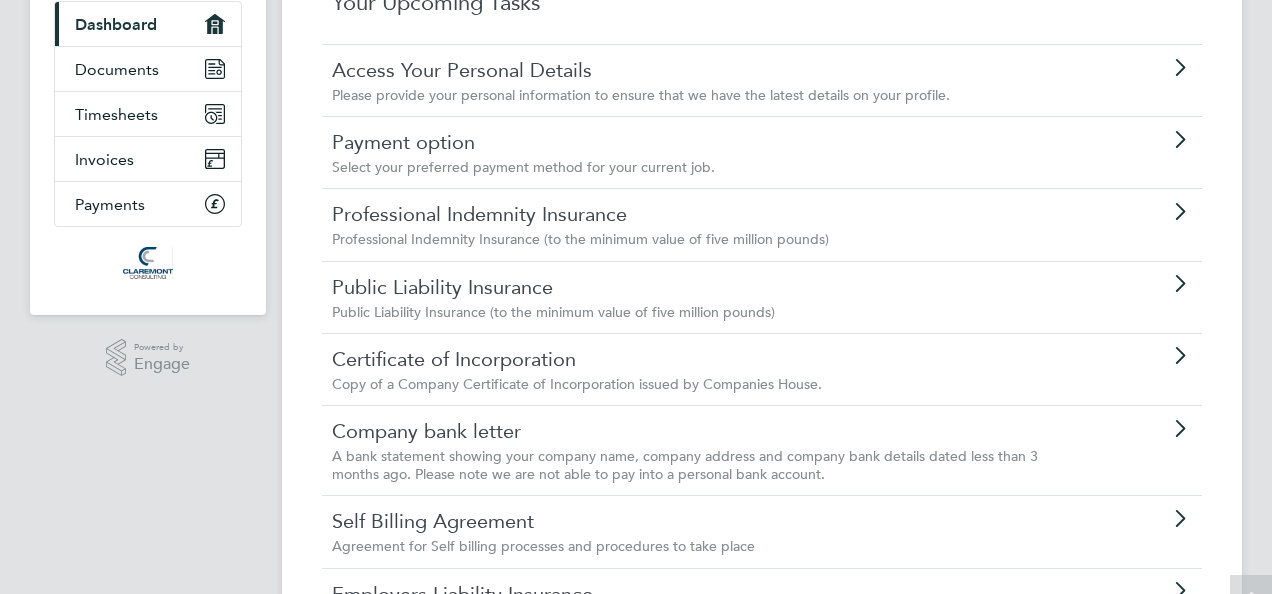 scroll, scrollTop: 300, scrollLeft: 0, axis: vertical 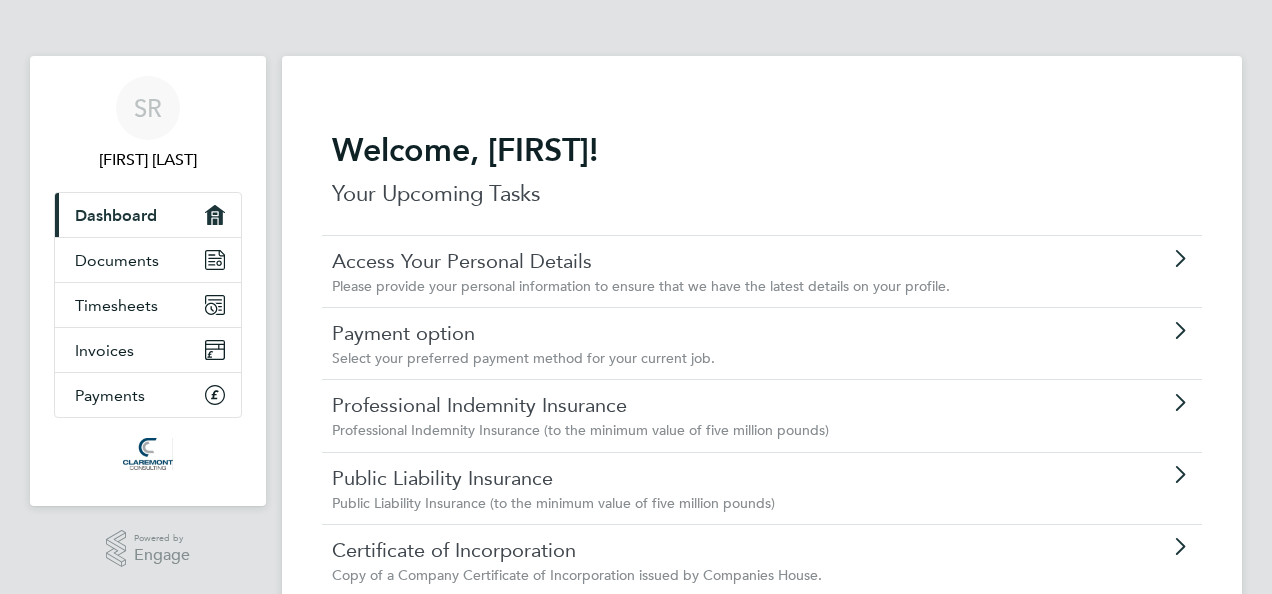 click 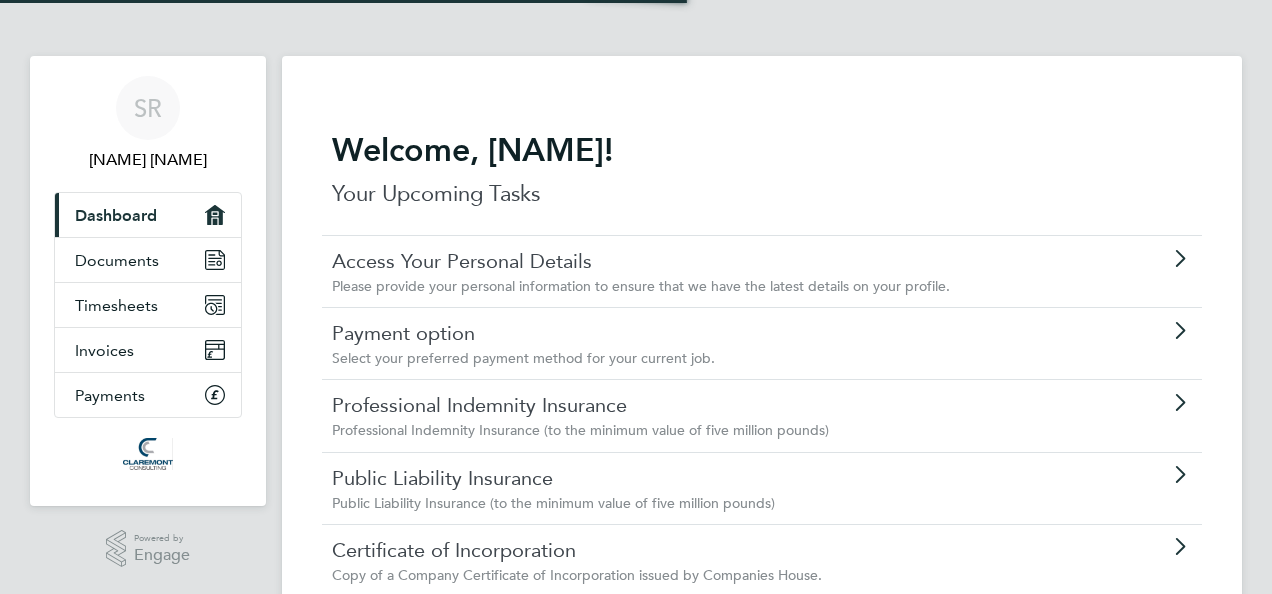 scroll, scrollTop: 0, scrollLeft: 0, axis: both 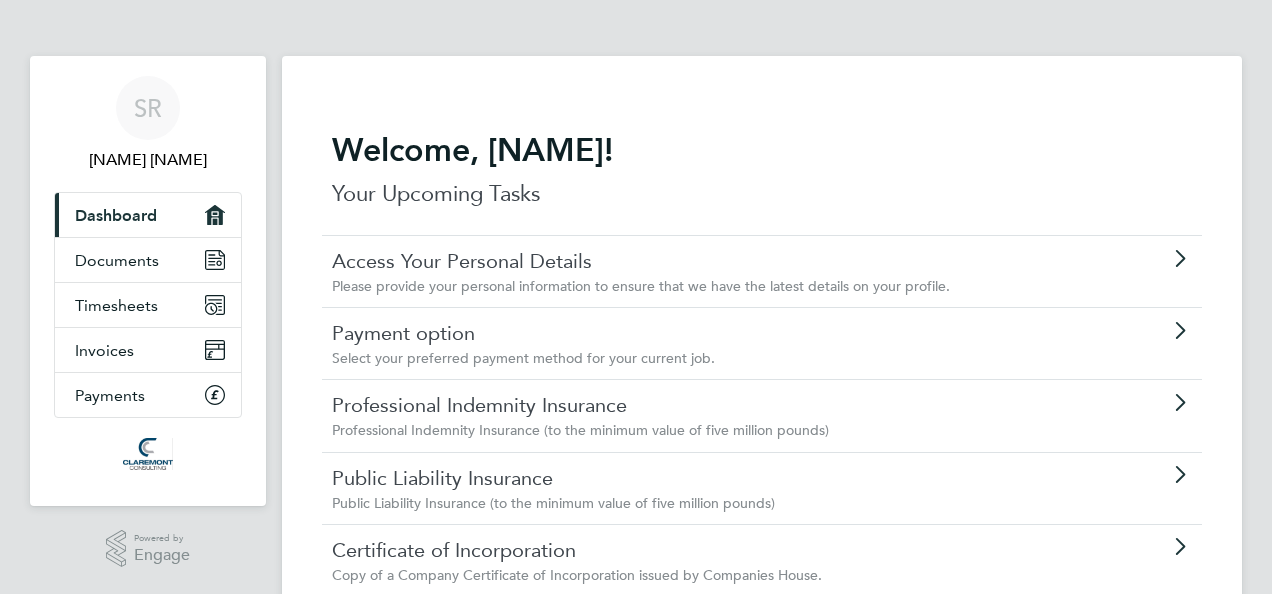 click 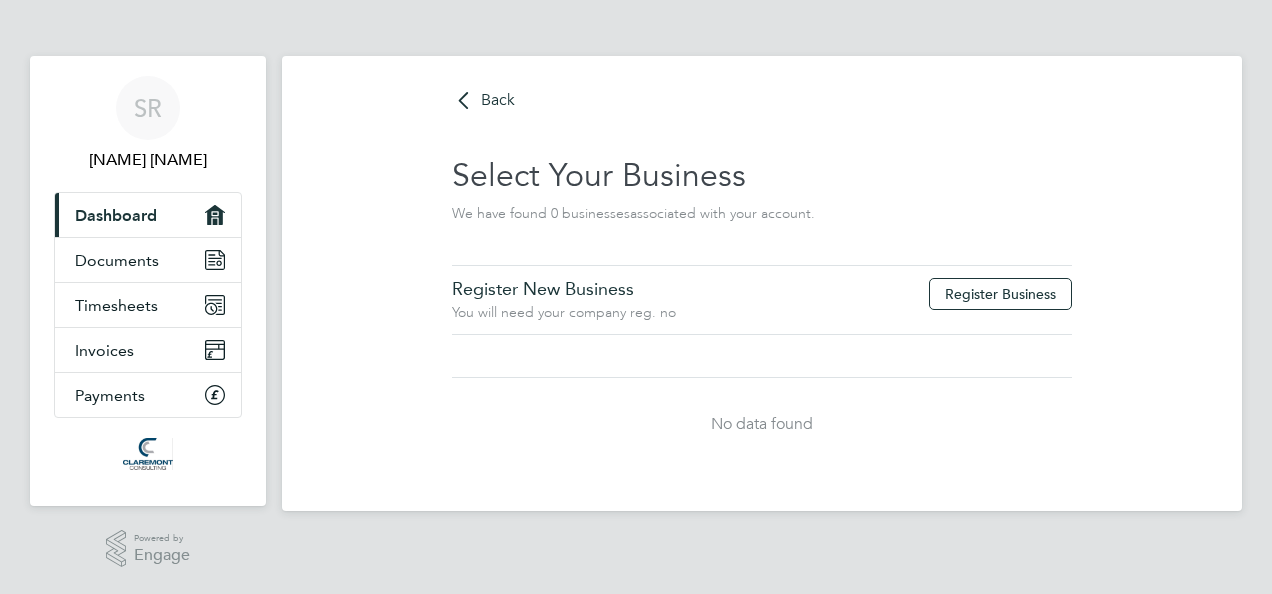 click 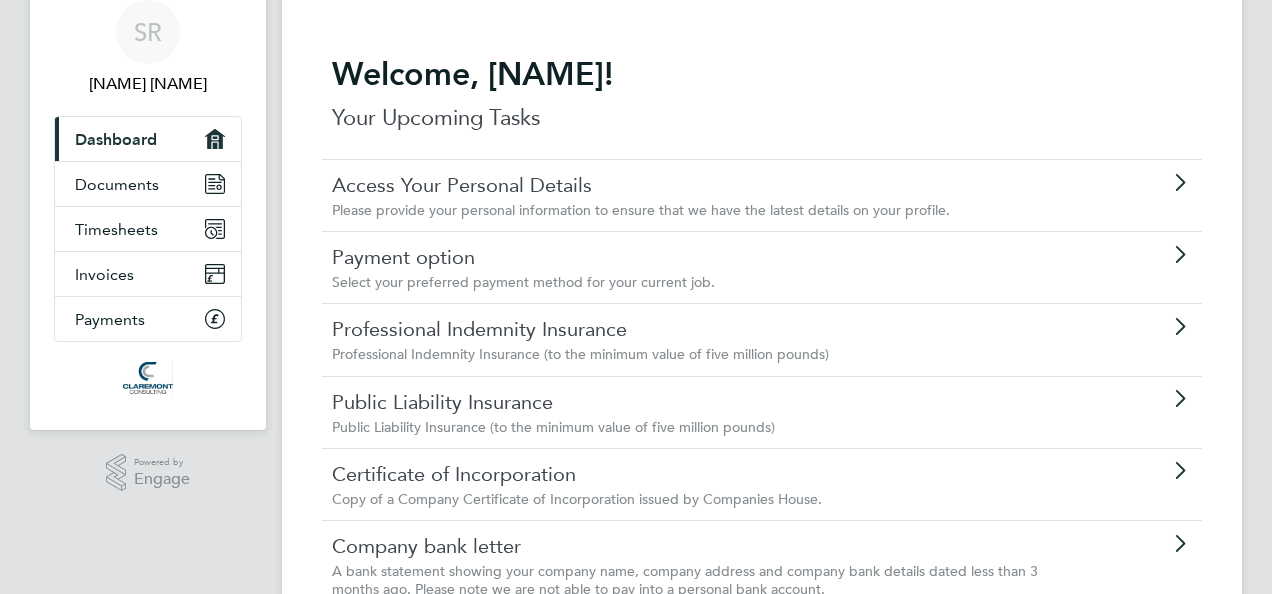 scroll, scrollTop: 200, scrollLeft: 0, axis: vertical 